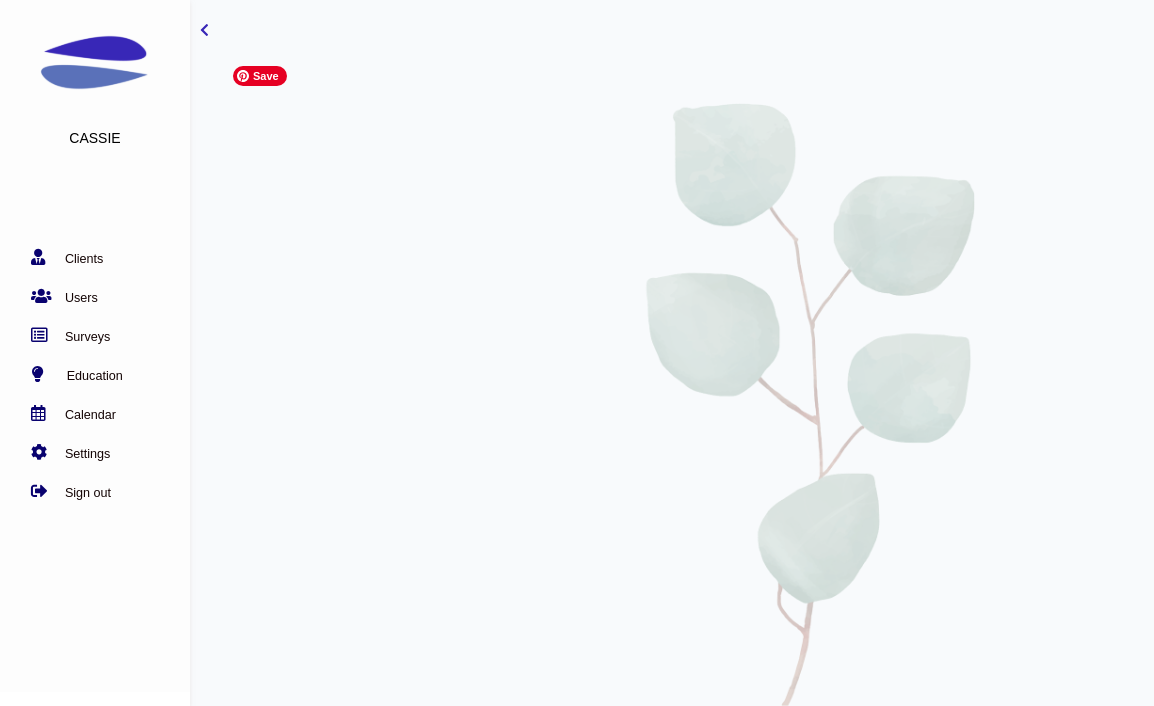 scroll, scrollTop: 0, scrollLeft: 0, axis: both 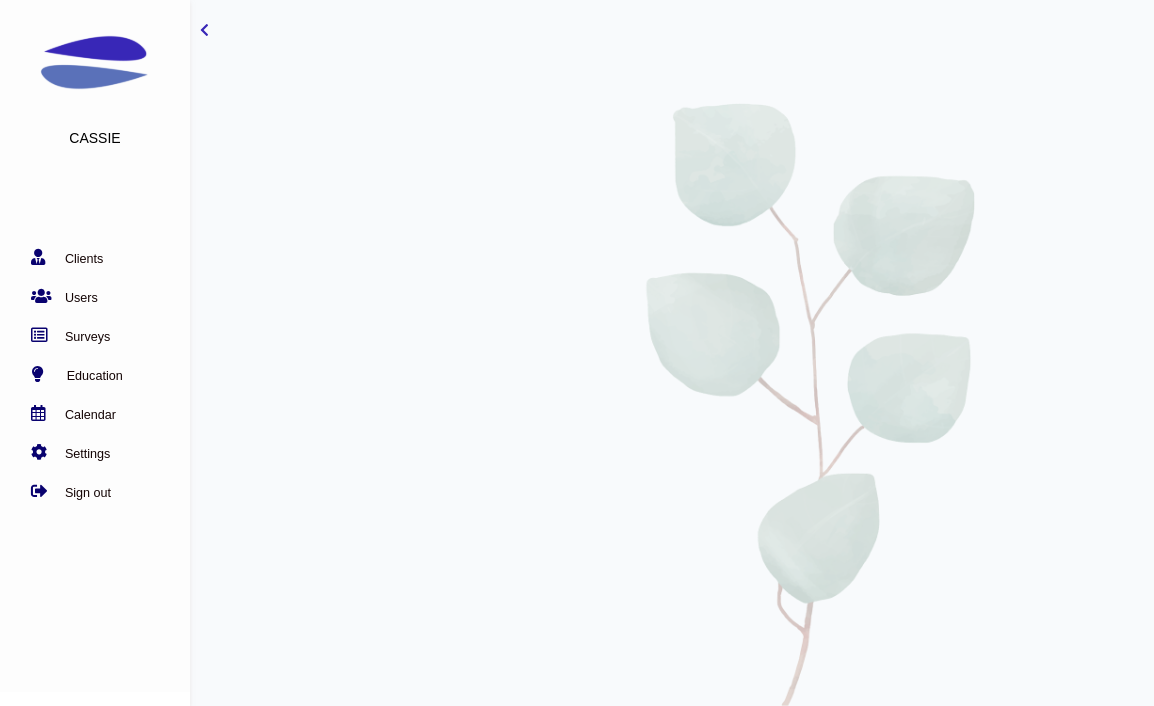 click on "Surveys" at bounding box center (90, 336) 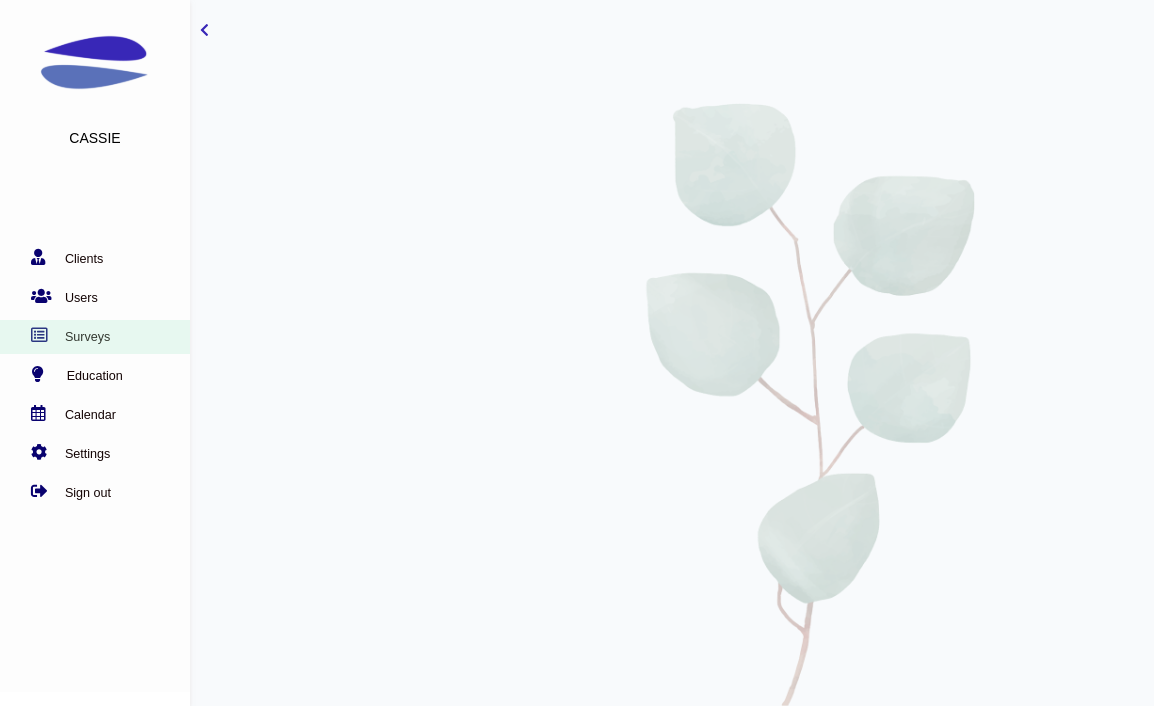click on "Surveys" at bounding box center [90, 337] 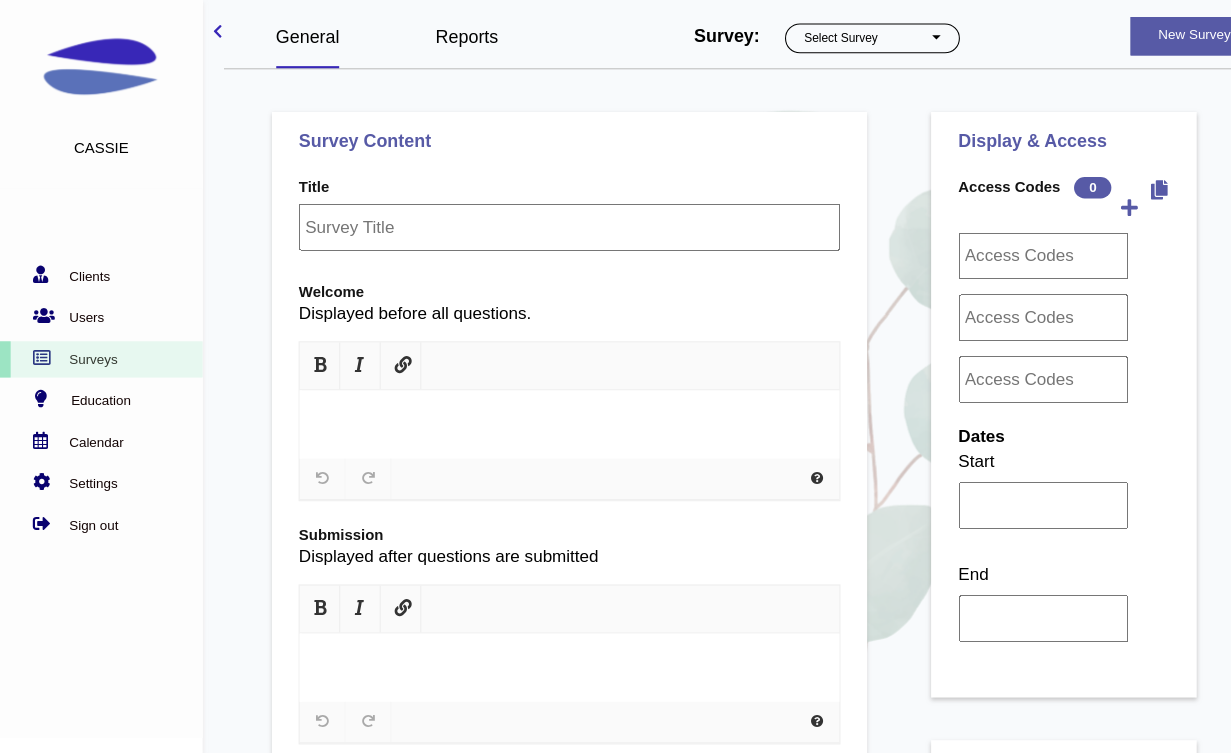 scroll, scrollTop: 0, scrollLeft: 0, axis: both 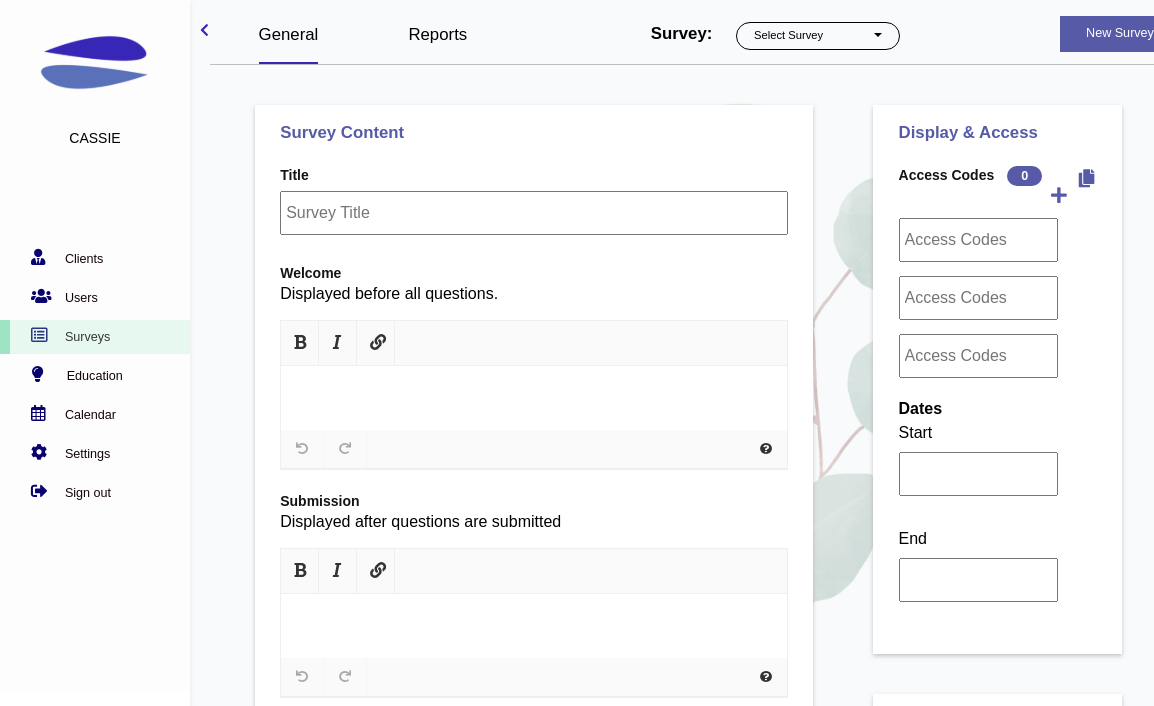 click on "Reports" at bounding box center (437, 34) 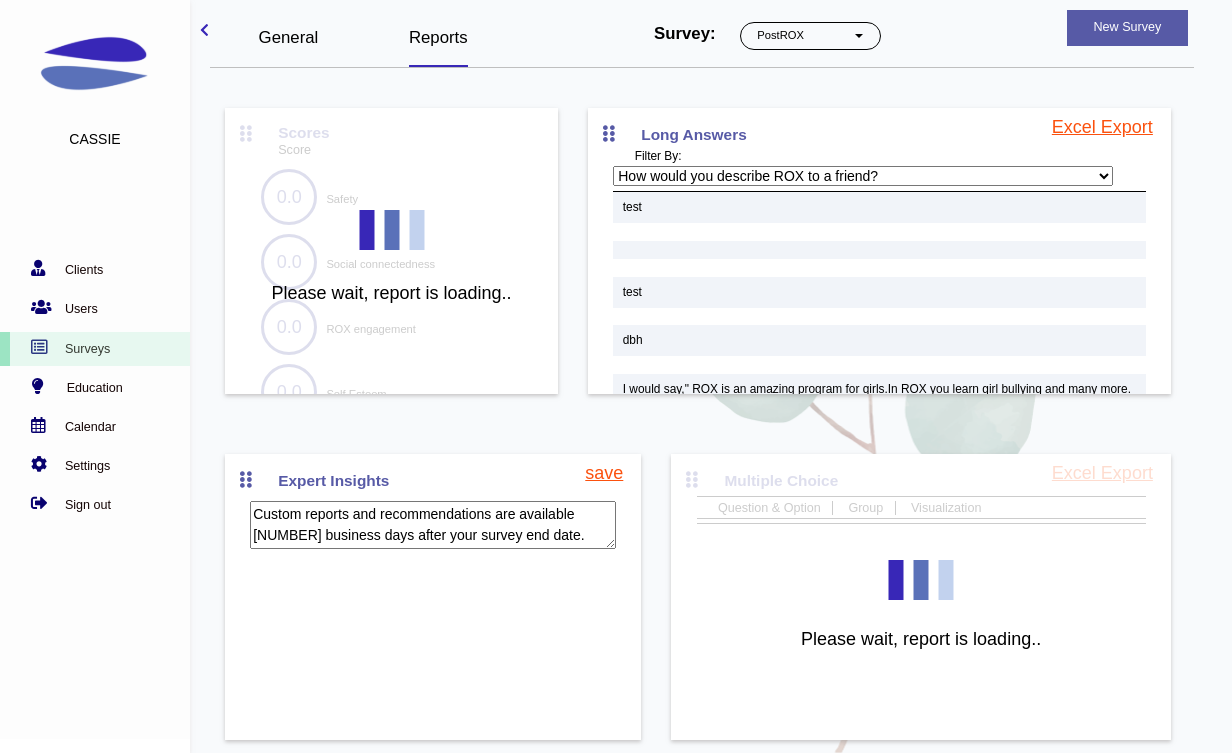 scroll, scrollTop: 72, scrollLeft: 0, axis: vertical 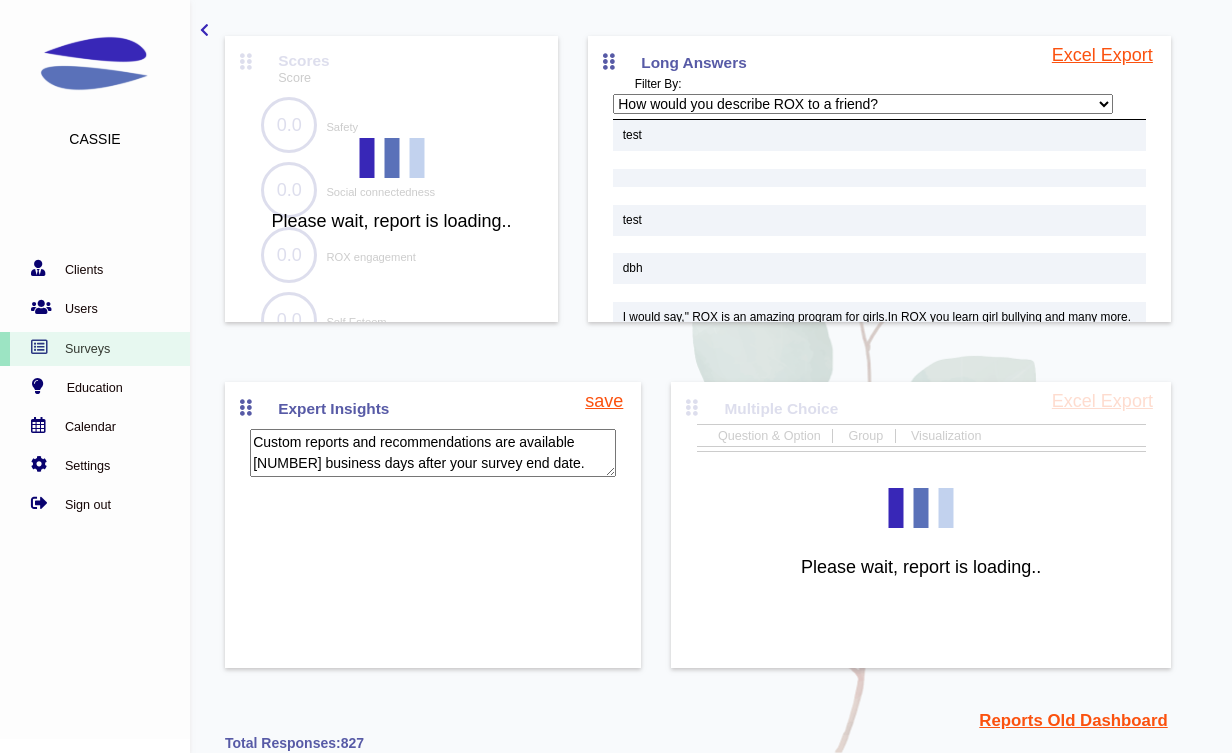 click on "Reports Old Dashboard" at bounding box center (1073, 720) 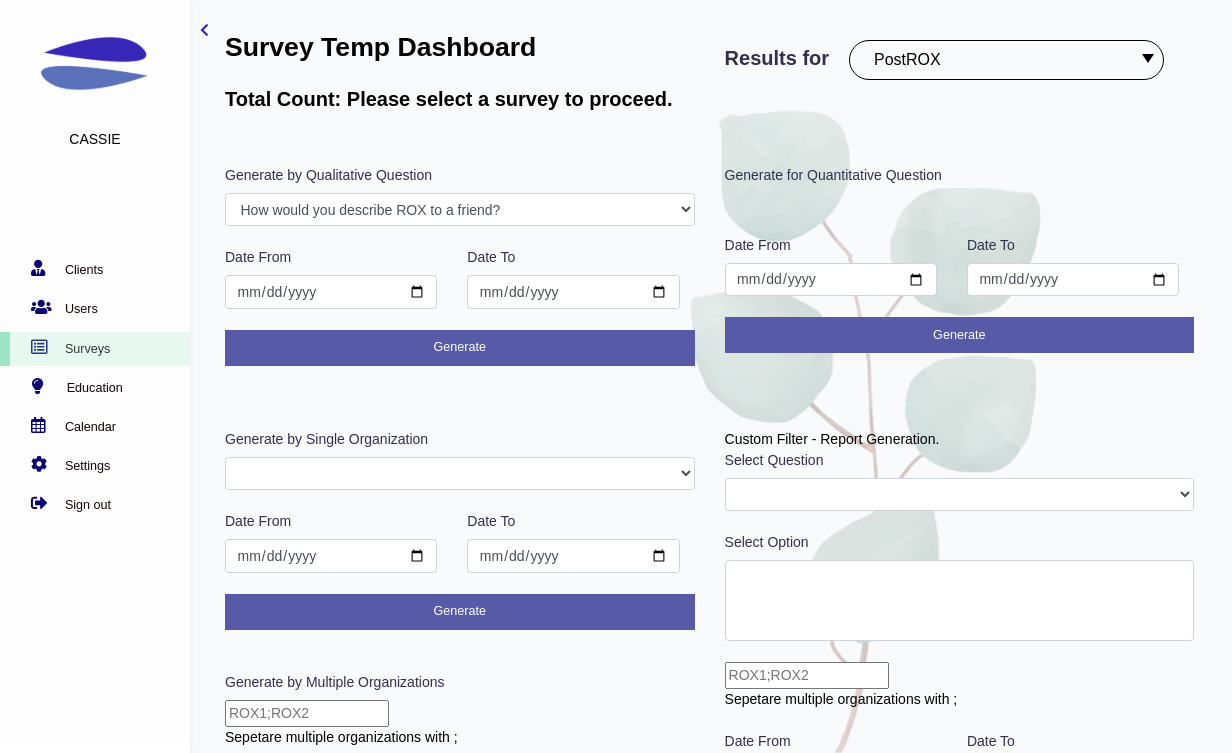 scroll, scrollTop: 0, scrollLeft: 0, axis: both 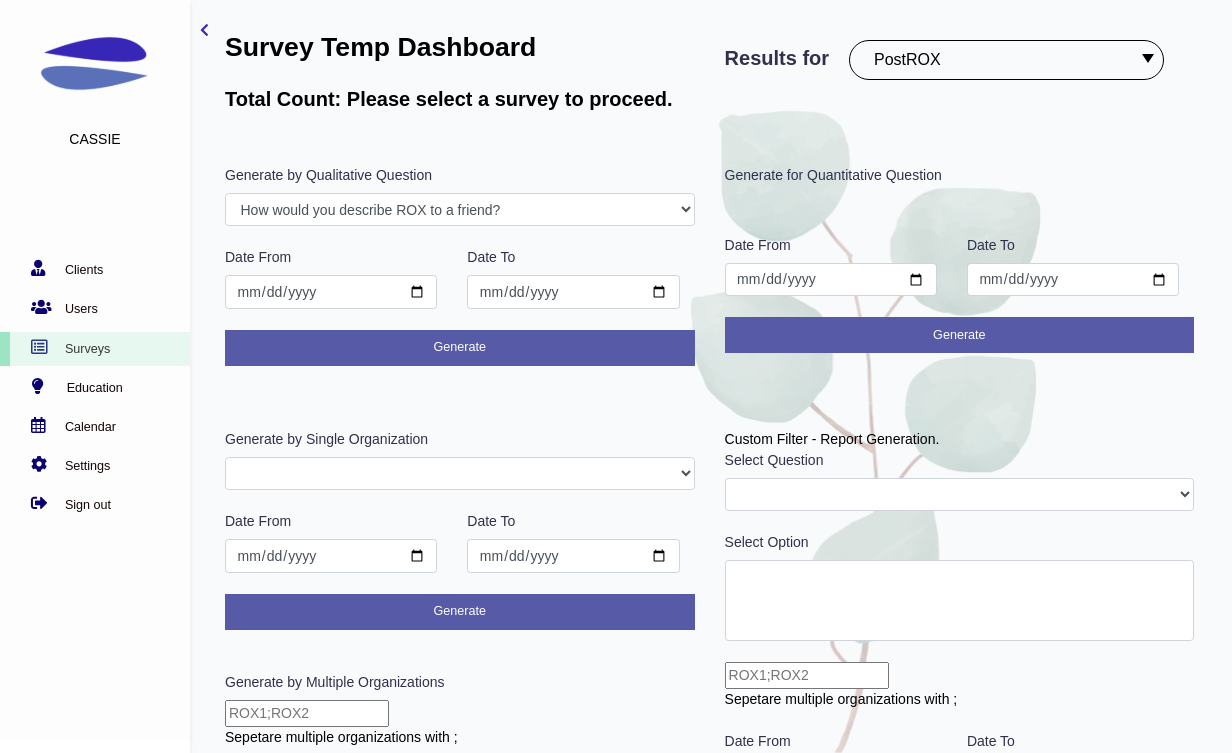 click on "PostROX PreROX YWCAHamiltonWEC AlumnaeSurvey GFMentor2 GFMentee2 YWCA2019 GFMentee3 GFMentor3 RemoteWork CampGF Pre-Survey Coopstudents Coopmanager PSParent PostCampGF KindredCU KindredCULeader PSPost PSStudent PSTeacher PostYWCAHamiltonWEC GFMentee4 GFMentor4 Betterup BetterUpLeader studentleader Pre Test 2020 SurveyDemo Pulse townhallQA GFMentorsurveyDec2020 GFMenteesurveyDec2020 Post ROX 2020 STEMClub PSParent Dec 2020 employeeaudit leadersaudit GFMenteeMarch2021 GFMentorMarch2021 WULeagueteam WULeagueplayer PSParent Mar 2021 STEMClub Mar 2021 demo ggflteam ggflleader KCUPulse1 CFGBteam CFGBleader Survey Guide TFTeam TFLeaders TFBoard anbiostudentEDI anbioEDI CJI GirlsIndex2021 Test Associate 500WSLeader 500WSPod GFMentorJune2021 GFMenteeJune2021 HFHTeam HFHTLeader WicketTeam RMTroop RMAlumi RMAlumni PSScholars EDIpostsurvey PSStudent-Pre PSPose2021 PSPost2021 PSParent2021 BBBSHHTeam BBBSHHLeads PreROX2021 GFMenteePre2021 GFMentorPre2021 SBStaff SBLeaders UofGAADTeam UofGAADLeaders TFPulse1 DaycareStaff" at bounding box center (1006, 60) 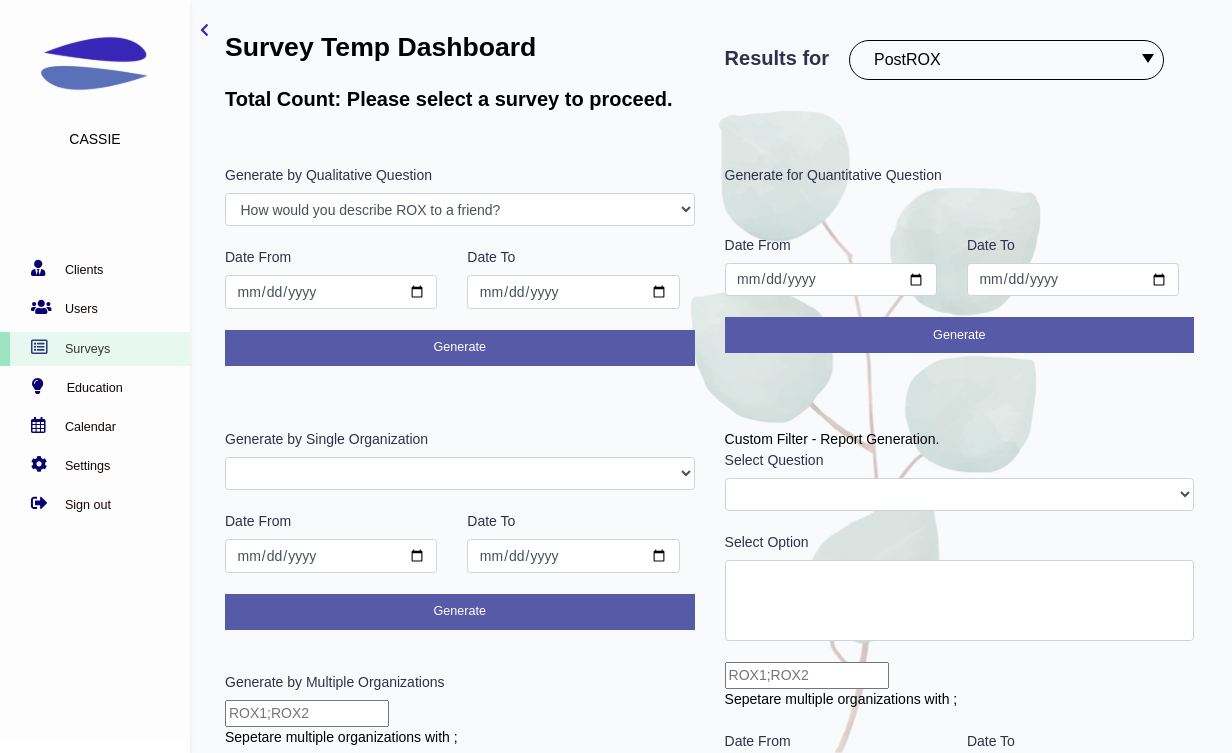 select on "301" 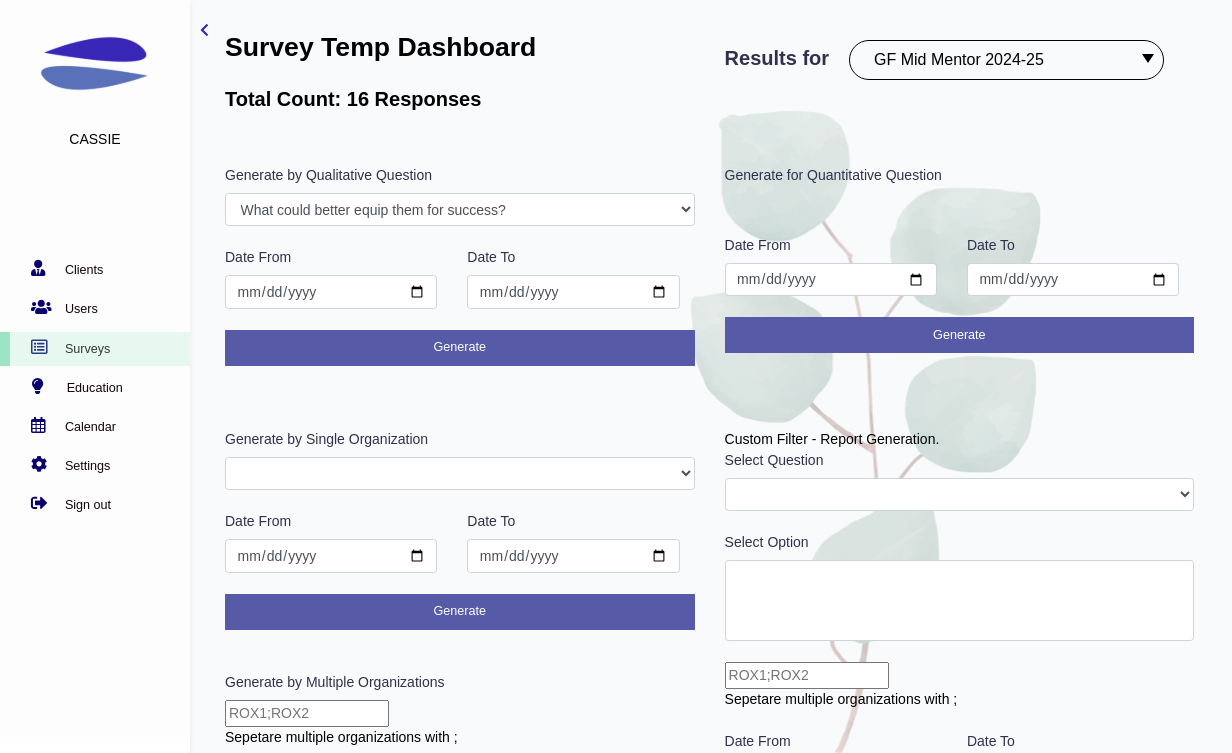 scroll, scrollTop: 0, scrollLeft: 0, axis: both 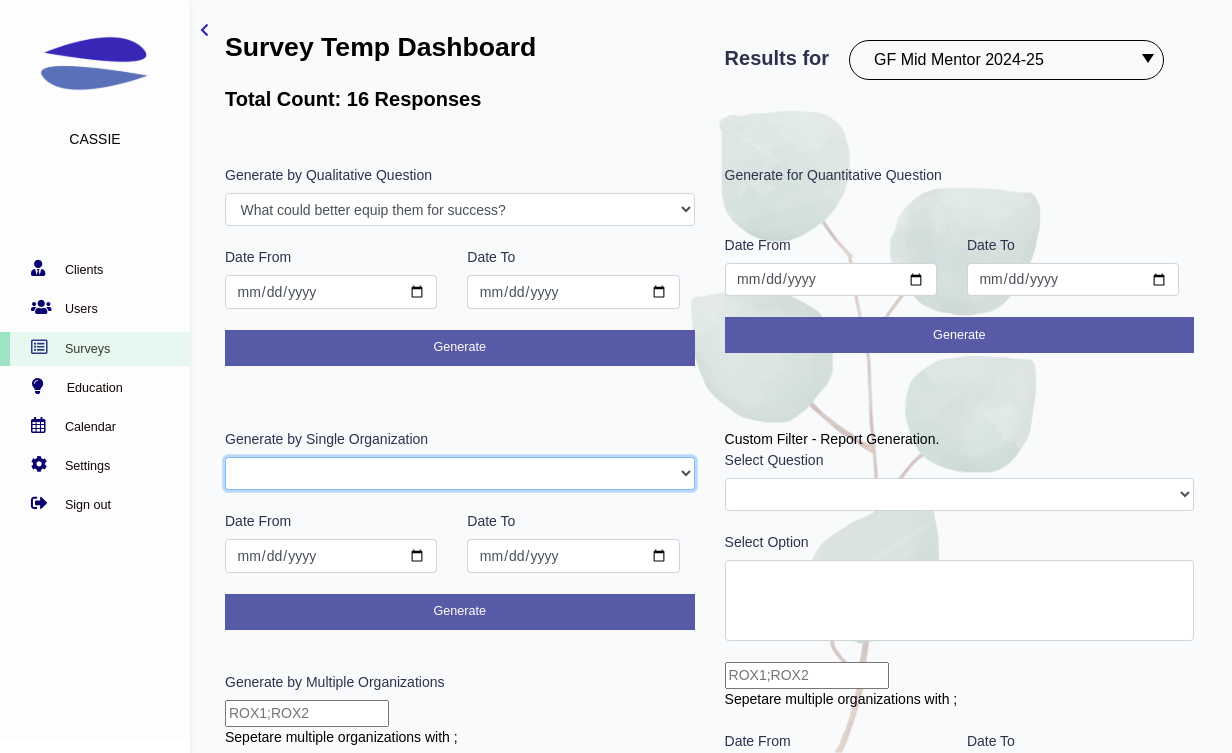 click on "[ORGAdmin] CHIMentor [CITY]Mentor" at bounding box center (460, 474) 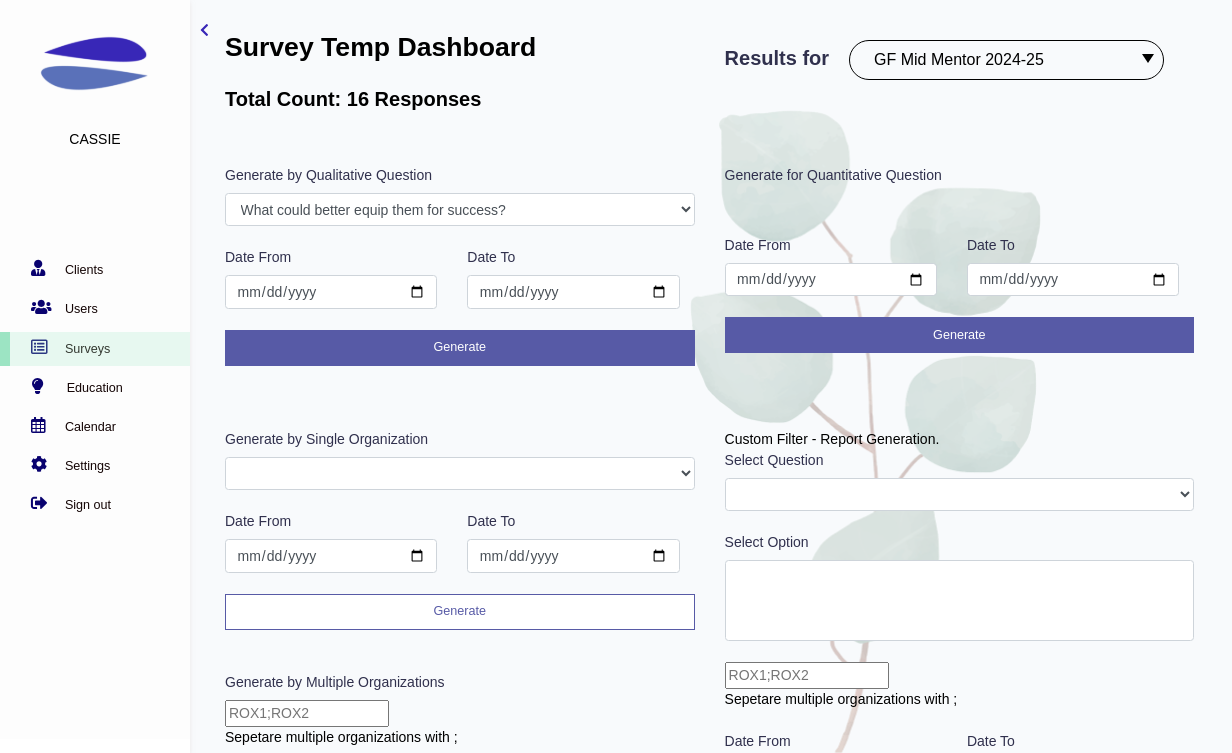 click on "Generate" at bounding box center [460, 612] 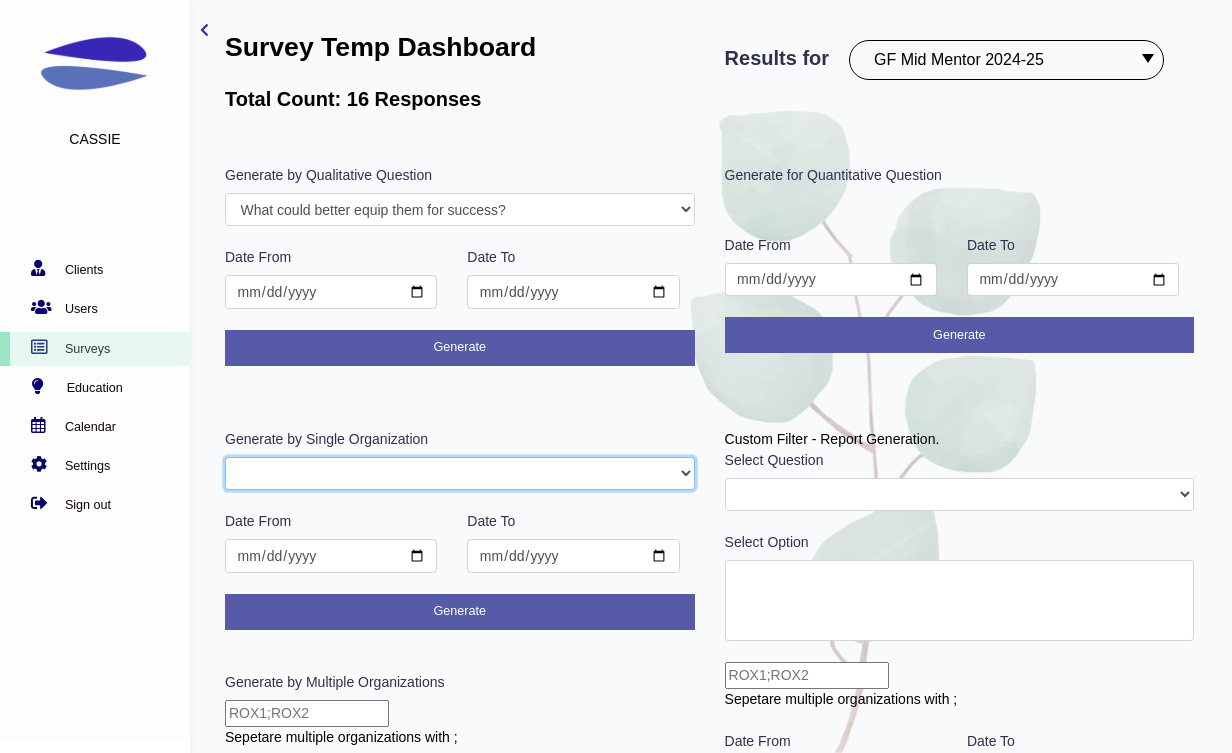 click on "GFAdmin    CHIMentor    ATXMentor" at bounding box center (460, 474) 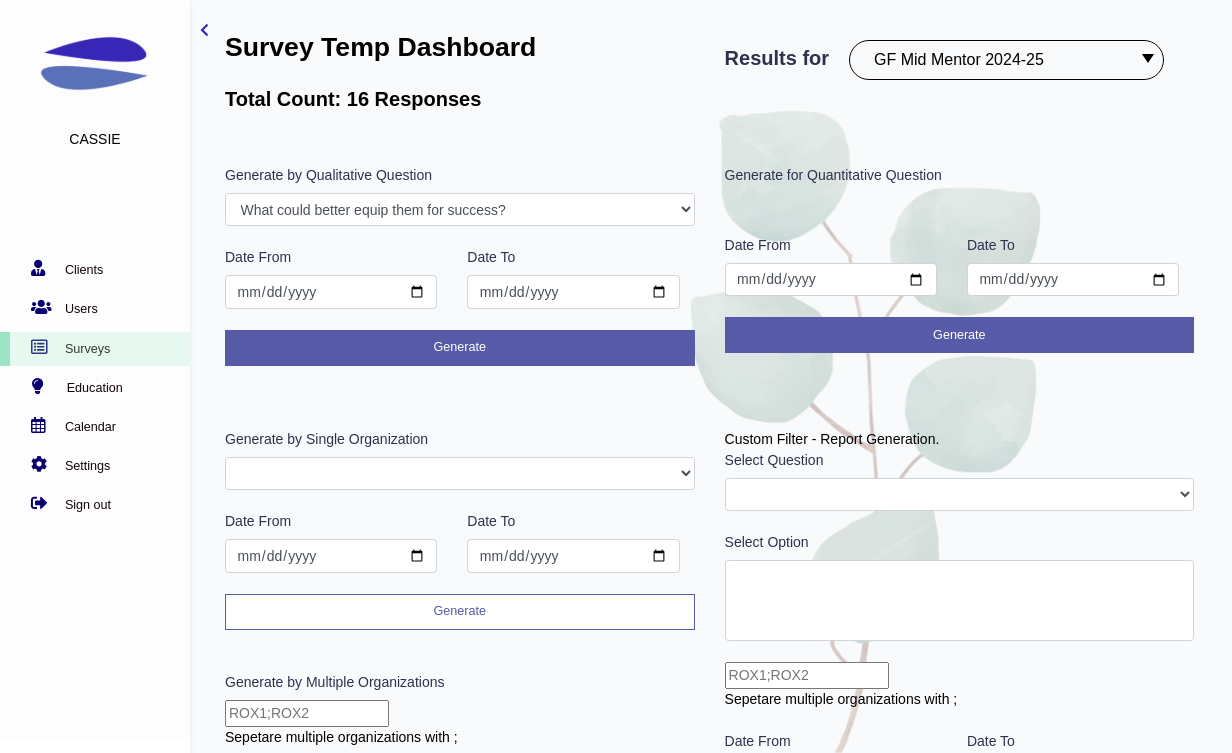 click on "Generate" at bounding box center (460, 612) 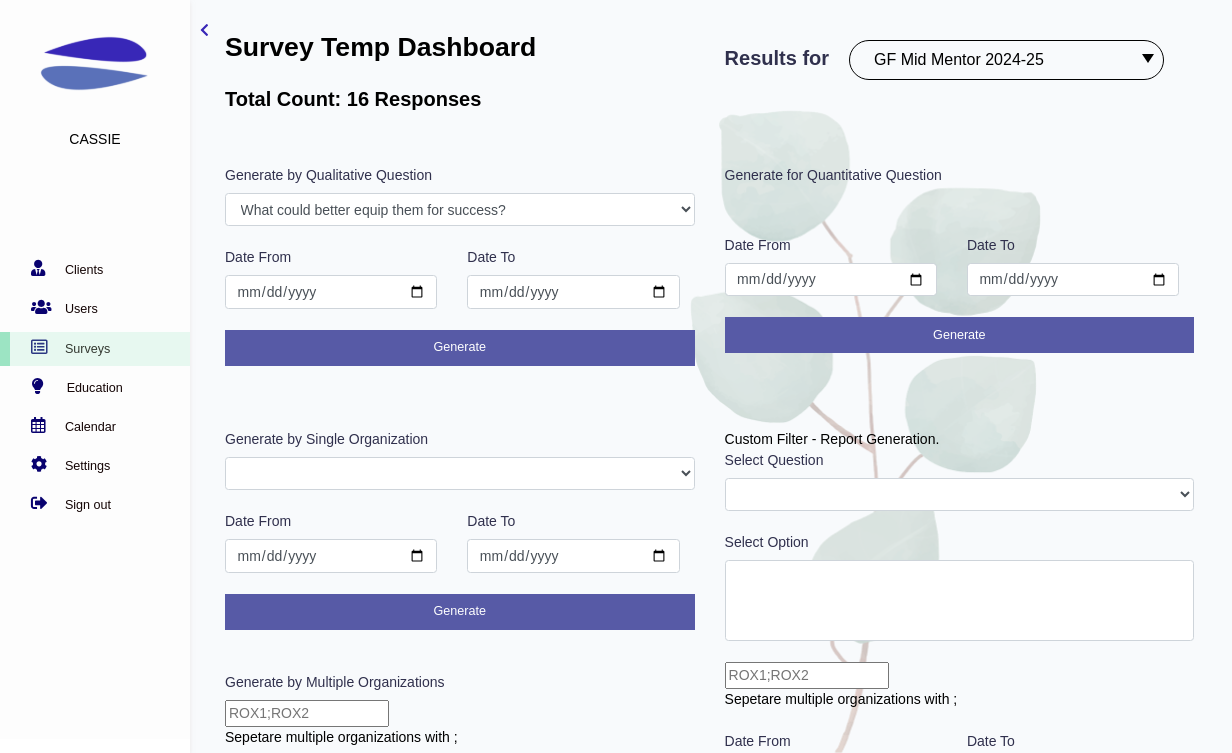 click on "PostROX PreROX YWCAHamiltonWEC AlumnaeSurvey GFMentor2 GFMentee2 YWCA2019 GFMentee3 GFMentor3 RemoteWork CampGF Pre-Survey Coopstudents Coopmanager PSParent PostCampGF KindredCU KindredCULeader PSPost PSStudent PSTeacher PostYWCAHamiltonWEC GFMentee4 GFMentor4 Betterup BetterUpLeader studentleader Pre Test 2020 SurveyDemo Pulse townhallQA GFMentorsurveyDec2020 GFMenteesurveyDec2020 Post ROX 2020 STEMClub PSParent Dec 2020 employeeaudit leadersaudit GFMenteeMarch2021 GFMentorMarch2021 WULeagueteam WULeagueplayer PSParent Mar 2021 STEMClub Mar 2021 demo ggflteam ggflleader KCUPulse1 CFGBteam CFGBleader Survey Guide TFTeam TFLeaders TFBoard anbiostudentEDI anbioEDI CJI GirlsIndex2021 Test Associate 500WSLeader 500WSPod GFMentorJune2021 GFMenteeJune2021 HFHTeam HFHTLeader WicketTeam RMTroop RMAlumi RMAlumni PSScholars EDIpostsurvey PSStudent-Pre PSPose2021 PSPost2021 PSParent2021 BBBSHHTeam BBBSHHLeads PreROX2021 GFMenteePre2021 GFMentorPre2021 SBStaff SBLeaders UofGAADTeam UofGAADLeaders TFPulse1 DaycareStaff" at bounding box center [1006, 60] 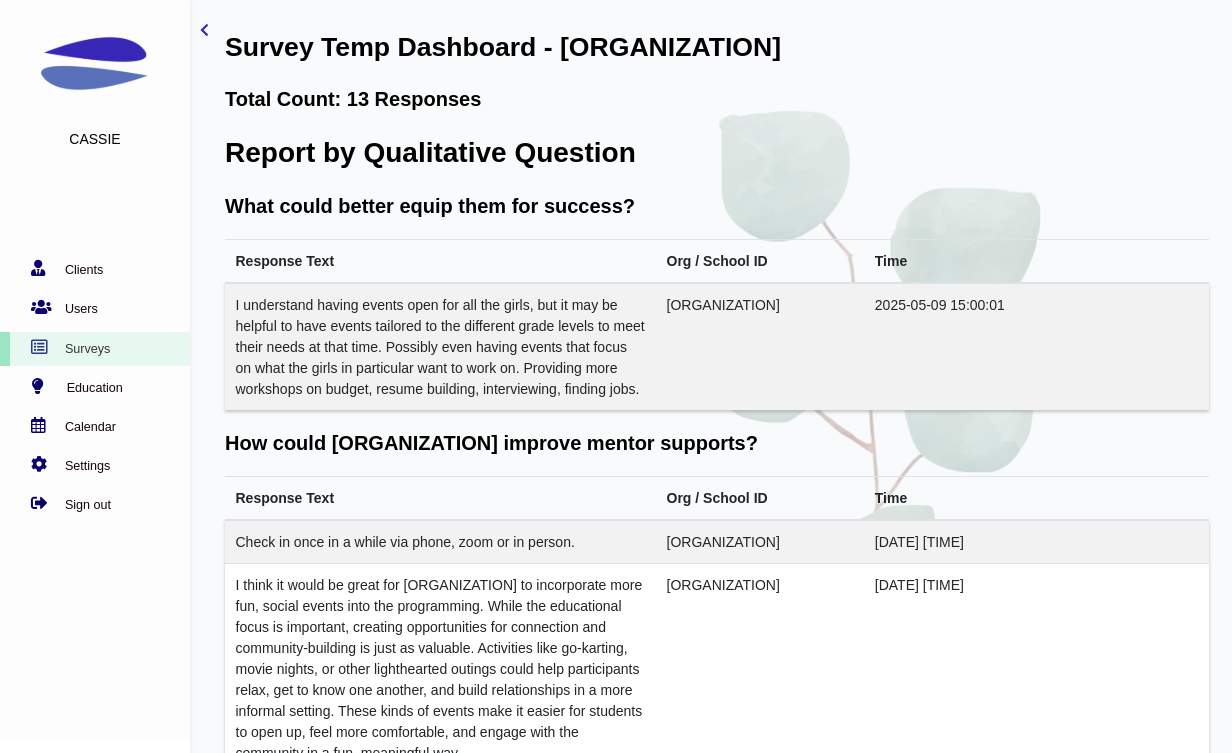 scroll, scrollTop: 0, scrollLeft: 0, axis: both 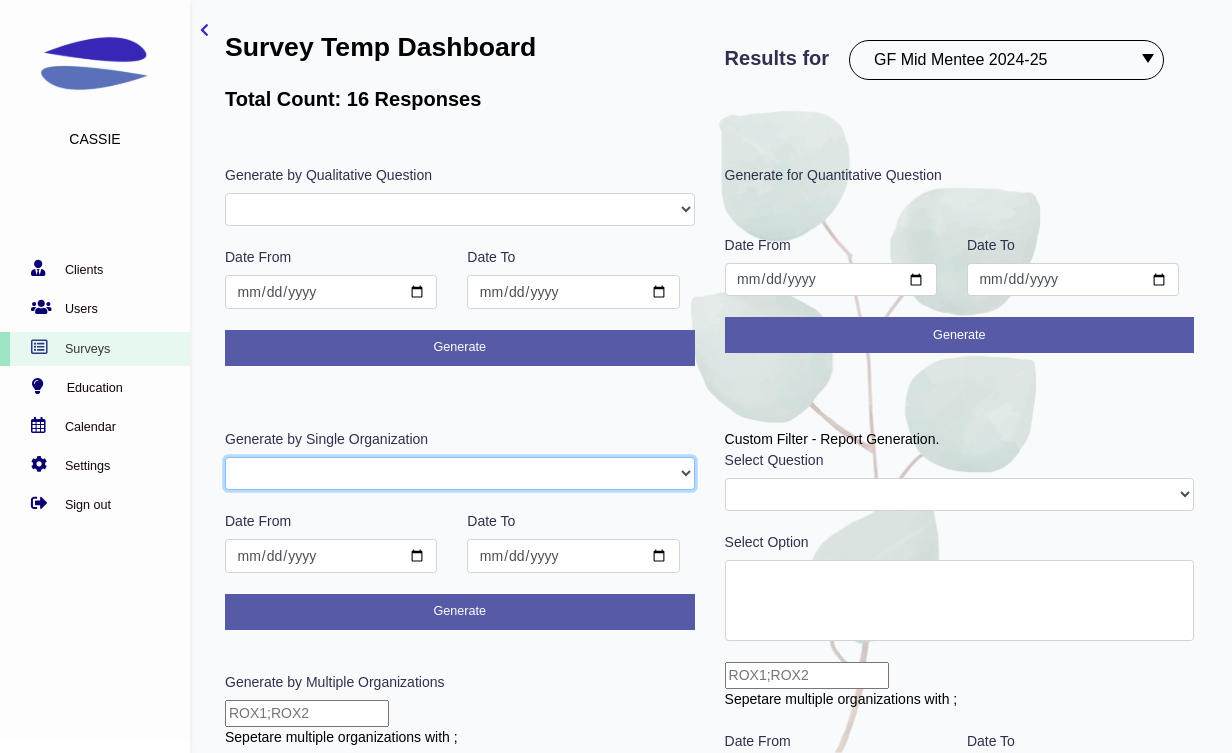 click on "[ORG] [CITY]Mentor [CITY]Mentee [ORG]Mentee" at bounding box center [460, 474] 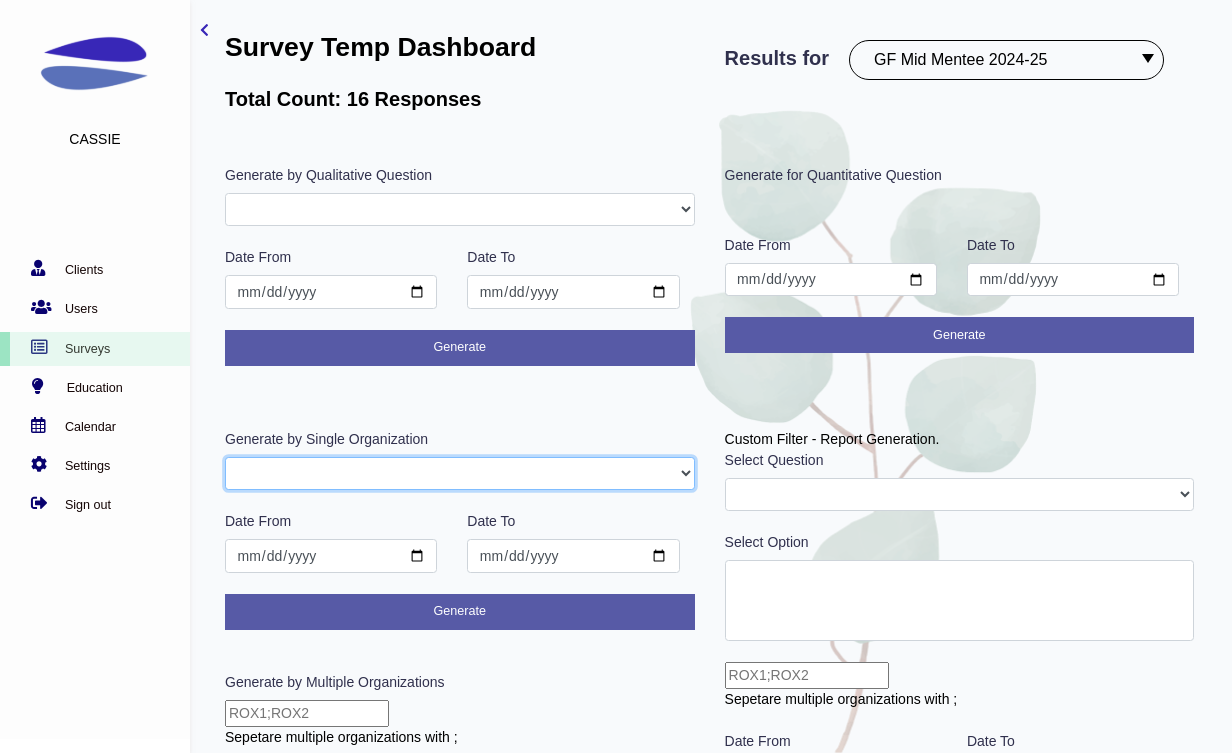 select on "[CITY]Mentee" 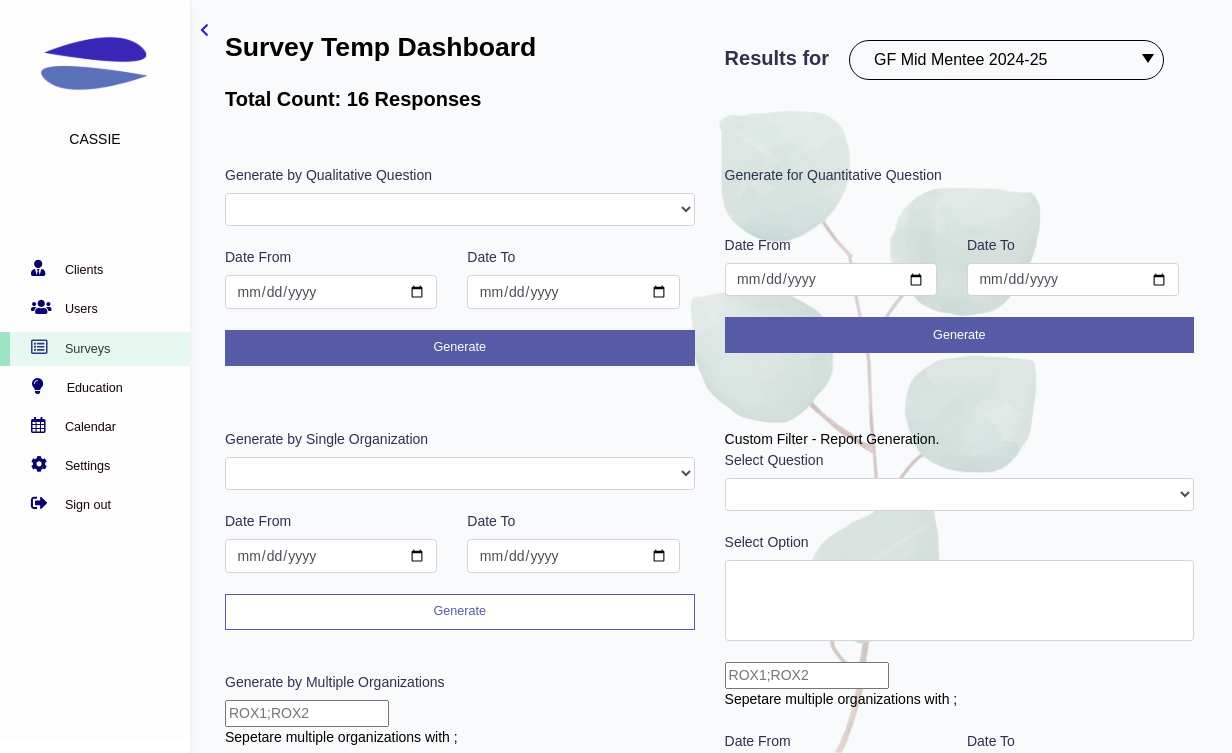 click on "Generate" at bounding box center (460, 612) 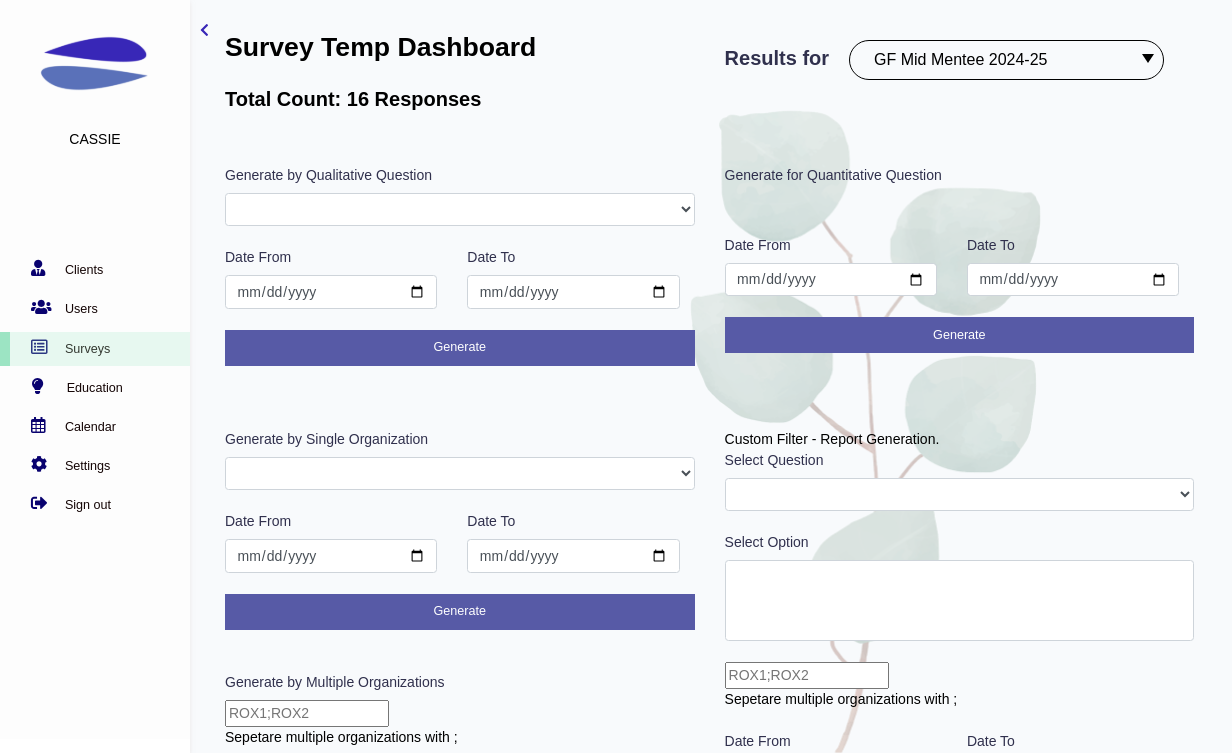 click on "Generate by Single Organization
[ORG] [CITY]Mentor [CITY]Mentee [ORG]Mentee
Date From
Date To
300
Generate" at bounding box center (460, 529) 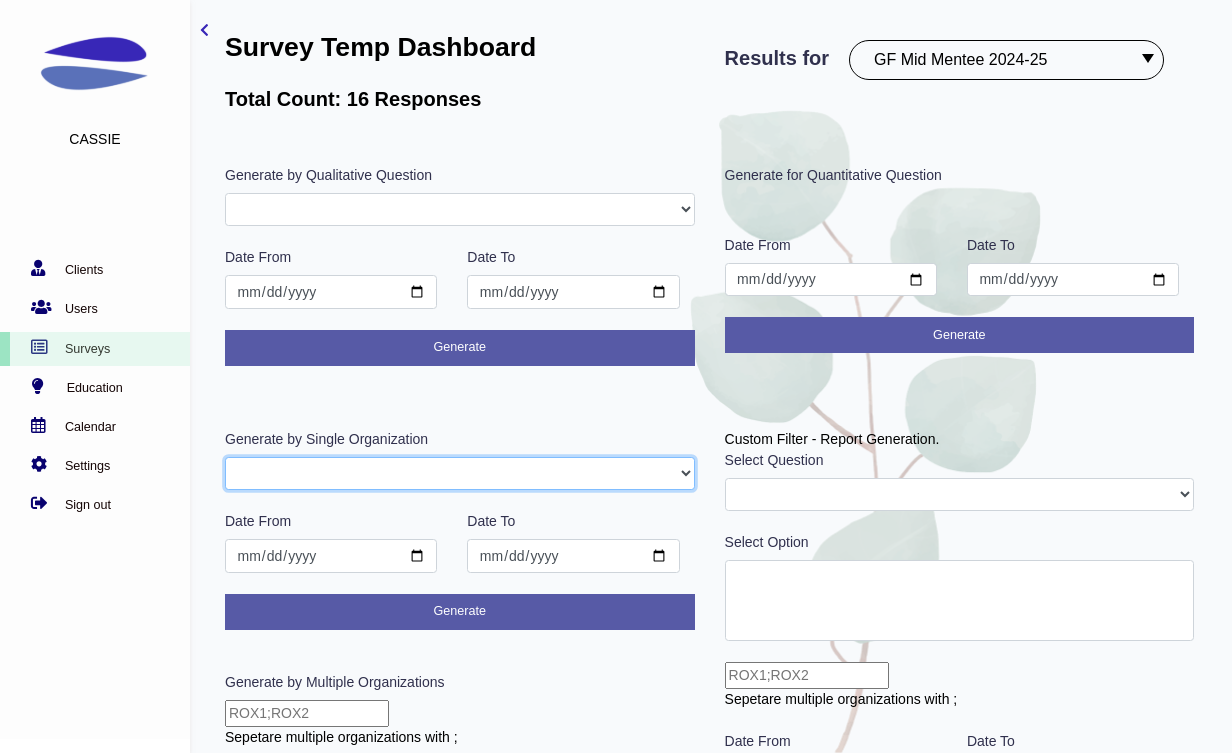 click on "[ORG] [CITY]Mentor [CITY]Mentee [ORG]Mentee" at bounding box center (460, 474) 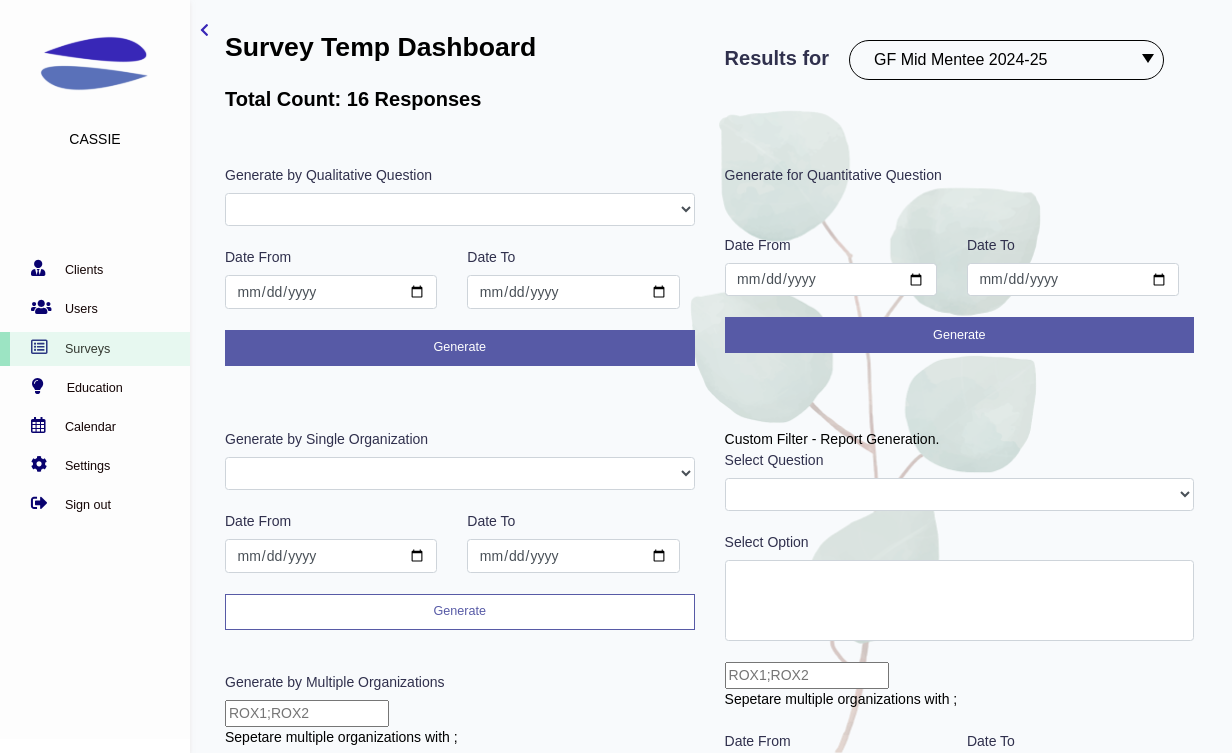 click on "Generate" at bounding box center (460, 612) 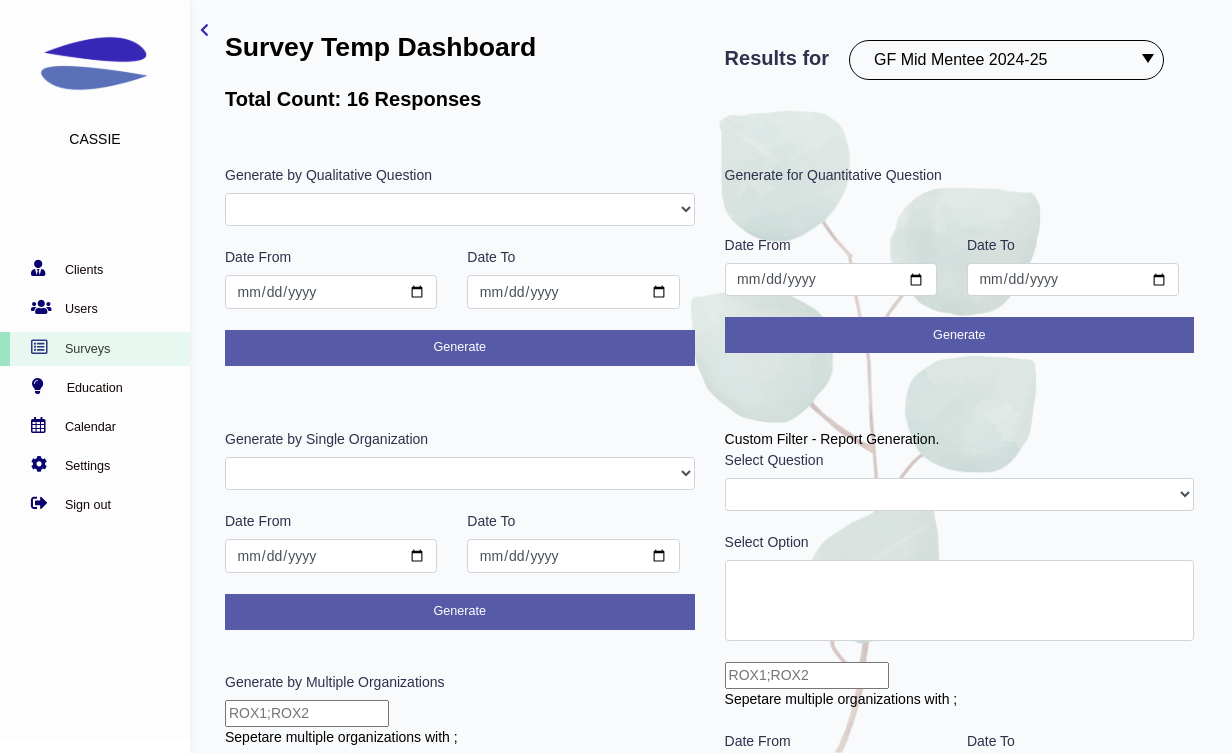 click on "PostROX PreROX YWCAHamiltonWEC AlumnaeSurvey GFMentor2 GFMentee2 YWCA2019 GFMentee3 GFMentor3 RemoteWork CampGF Pre-Survey Coopstudents Coopmanager PSParent PostCampGF KindredCU KindredCULeader PSPost PSStudent PSTeacher PostYWCAHamiltonWEC GFMentee4 GFMentor4 Betterup BetterUpLeader studentleader Pre Test 2020 SurveyDemo Pulse townhallQA GFMentorsurveyDec2020 GFMenteesurveyDec2020 Post ROX 2020 STEMClub PSParent Dec 2020 employeeaudit leadersaudit GFMenteeMarch2021 GFMentorMarch2021 WULeagueteam WULeagueplayer PSParent Mar 2021 STEMClub Mar 2021 demo ggflteam ggflleader KCUPulse1 CFGBteam CFGBleader Survey Guide TFTeam TFLeaders TFBoard anbiostudentEDI anbioEDI CJI GirlsIndex2021 Test Associate 500WSLeader 500WSPod GFMentorJune2021 GFMenteeJune2021 HFHTeam HFHTLeader WicketTeam RMTroop RMAlumi RMAlumni PSScholars EDIpostsurvey PSStudent-Pre PSPose2021 PSPost2021 PSParent2021 BBBSHHTeam BBBSHHLeads PreROX2021 GFMenteePre2021 GFMentorPre2021 SBStaff SBLeaders UofGAADTeam UofGAADLeaders TFPulse1 DaycareStaff" at bounding box center [1006, 60] 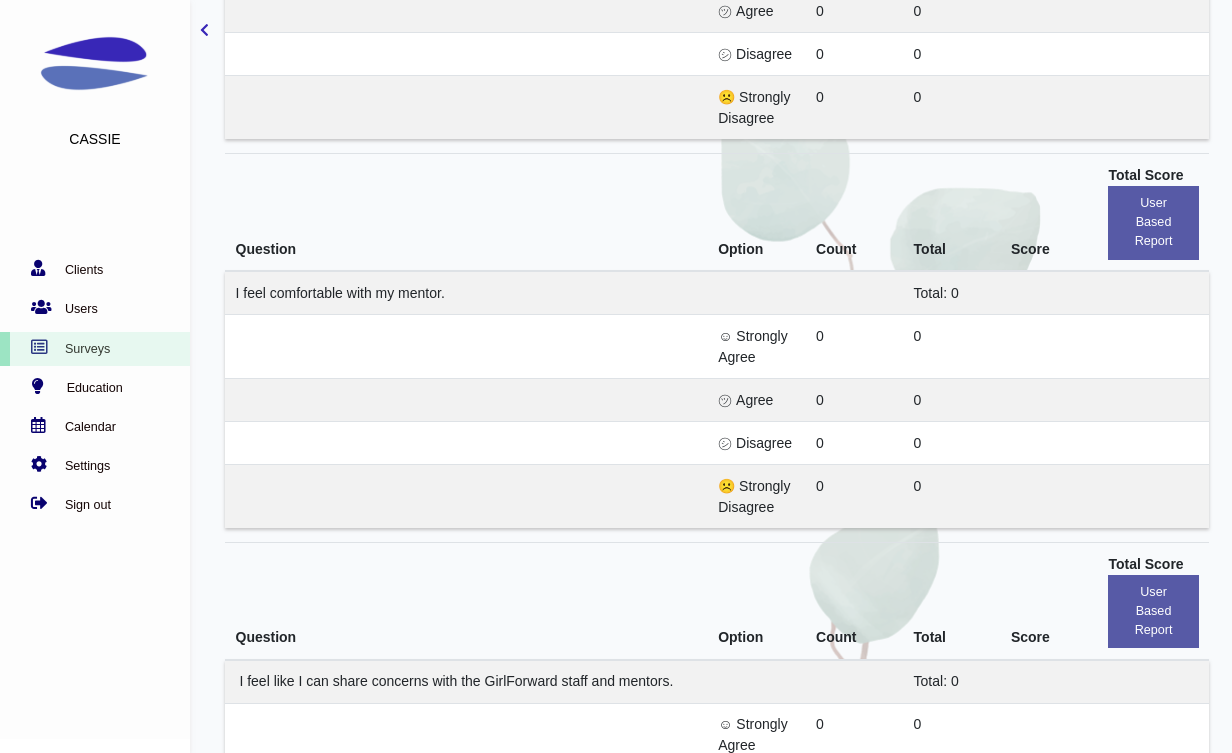 scroll, scrollTop: 10228, scrollLeft: 0, axis: vertical 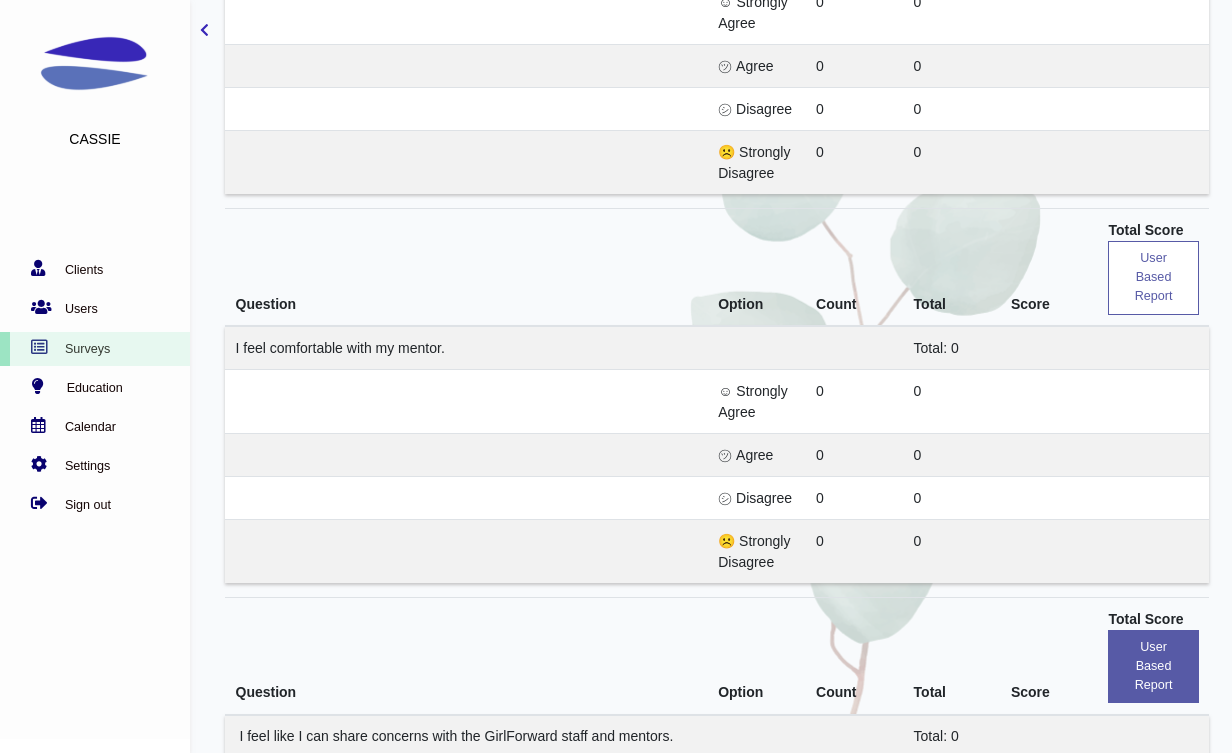click on "user based report" at bounding box center (1153, 278) 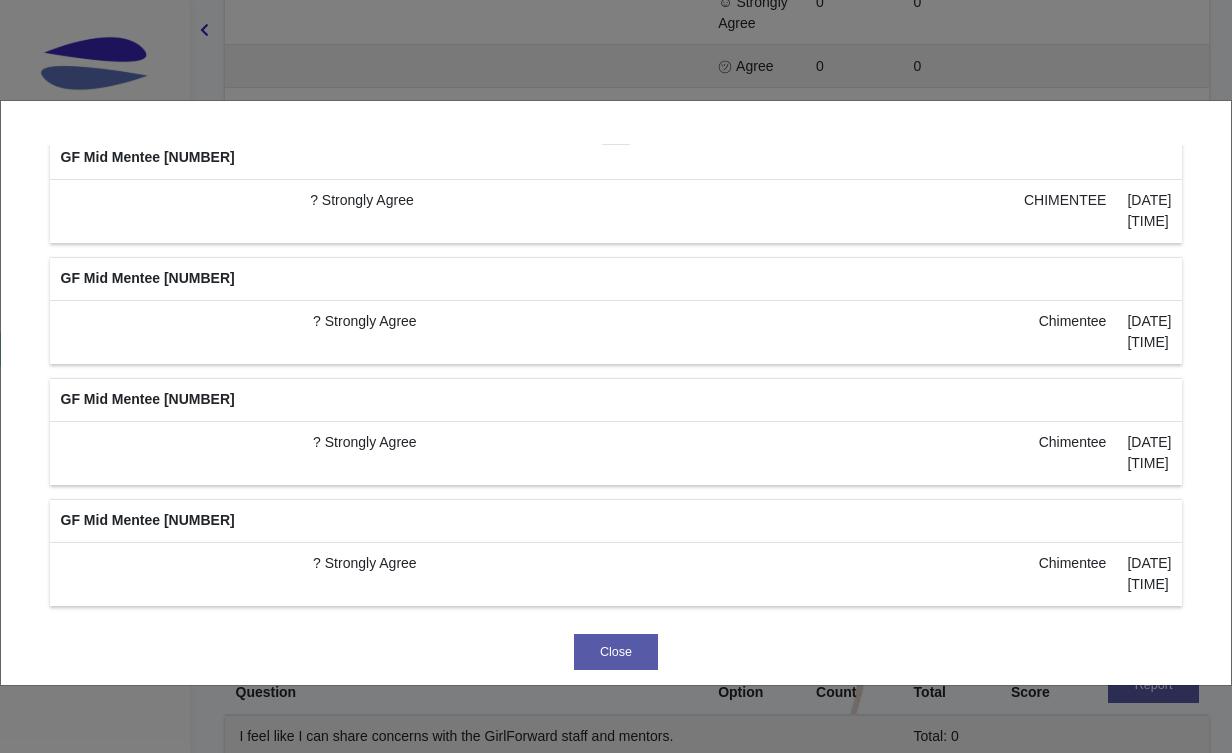 scroll, scrollTop: 1820, scrollLeft: 0, axis: vertical 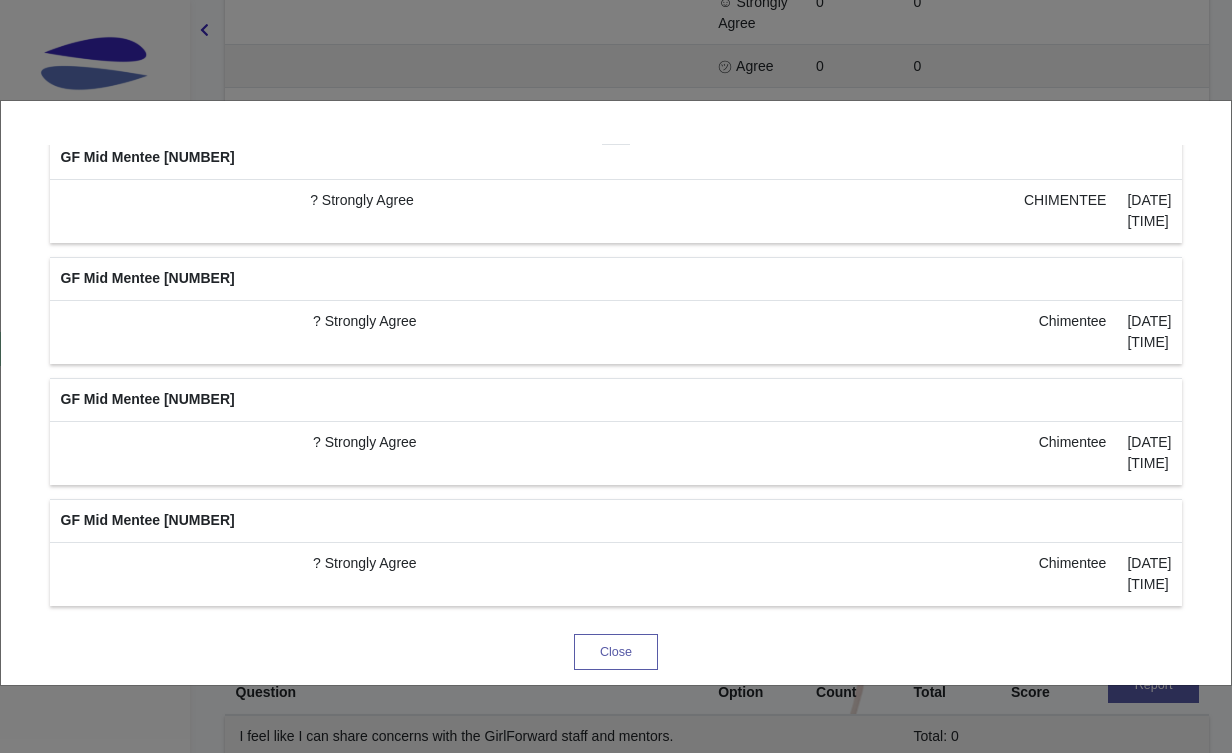 click on "Close" at bounding box center [616, 652] 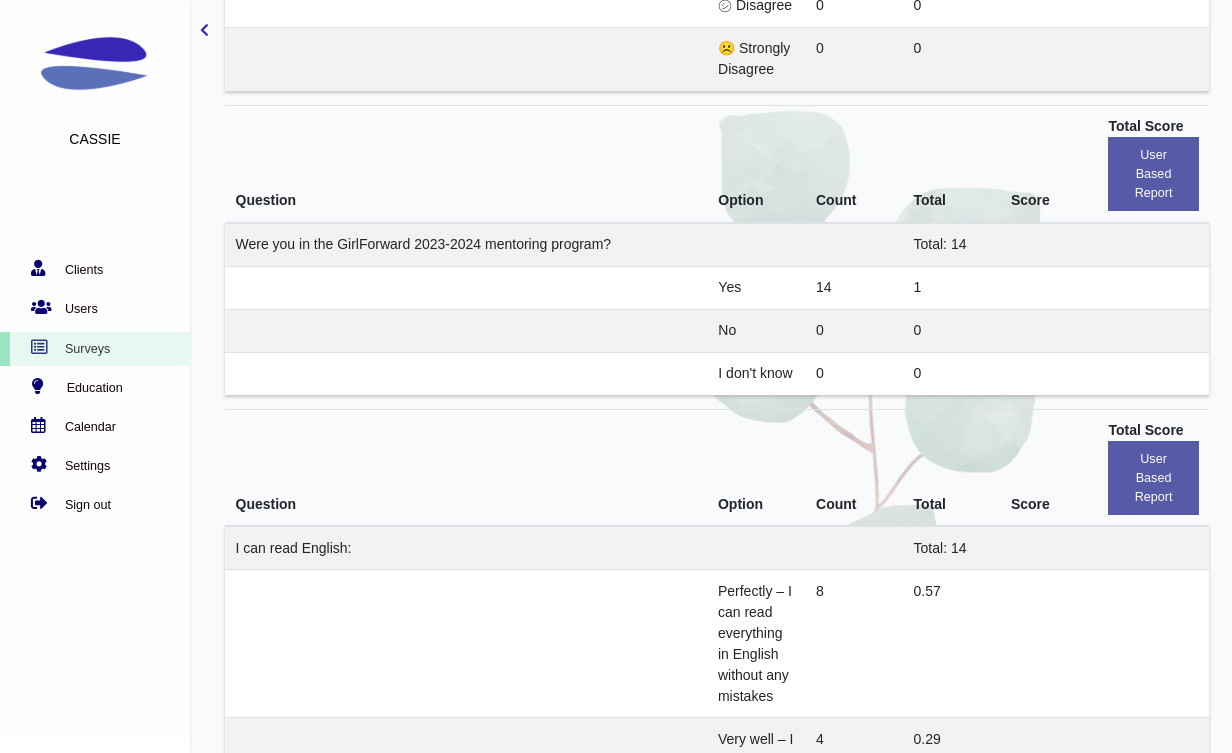 scroll, scrollTop: 5309, scrollLeft: 0, axis: vertical 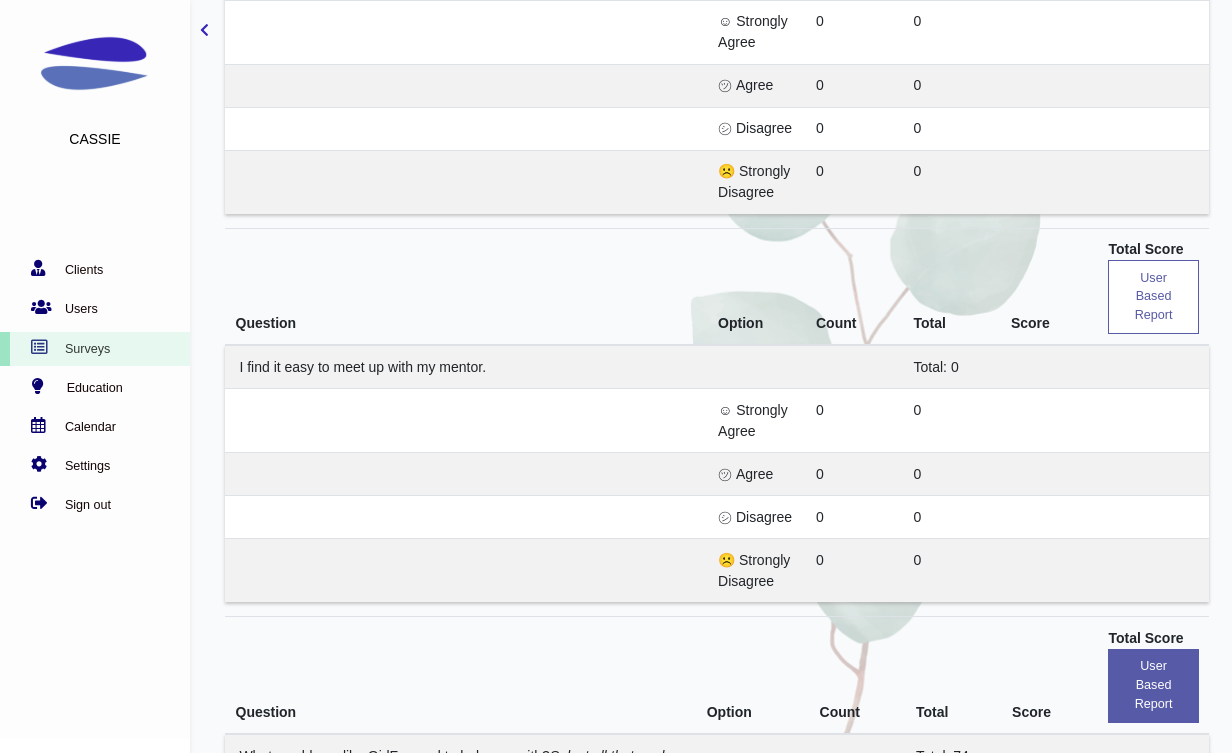 click on "user based report" at bounding box center (1153, 297) 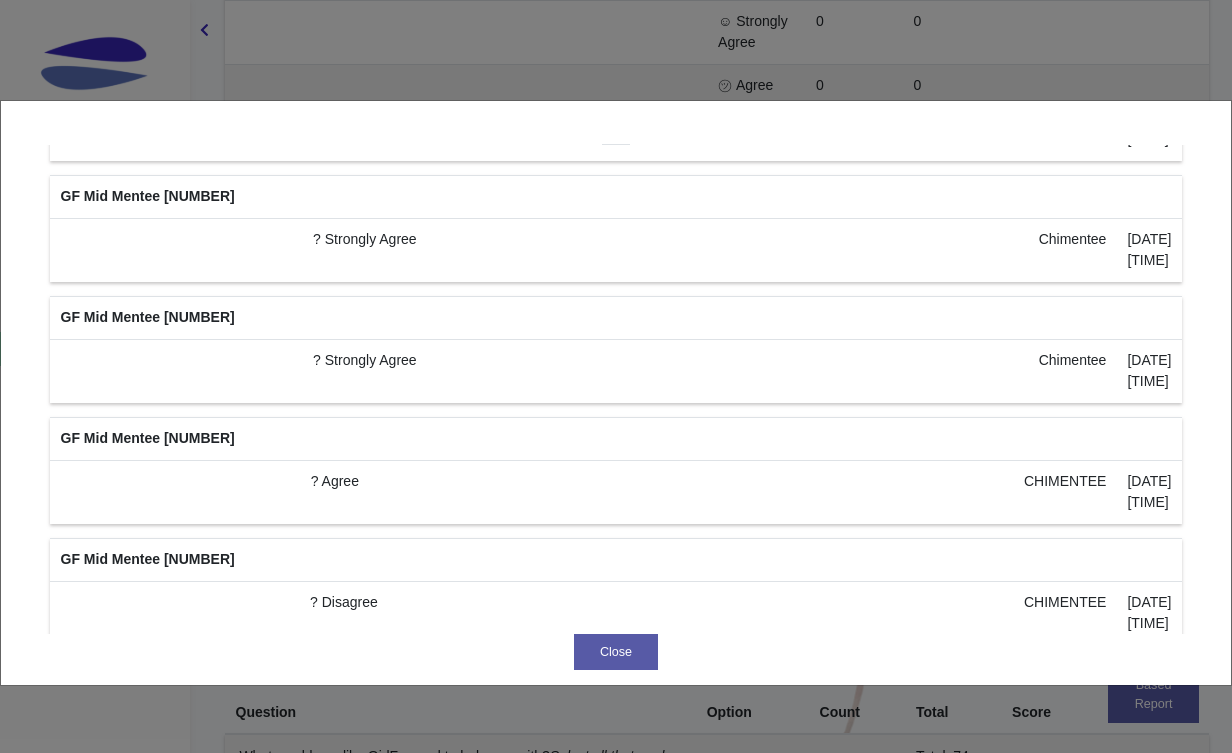 scroll, scrollTop: 0, scrollLeft: 0, axis: both 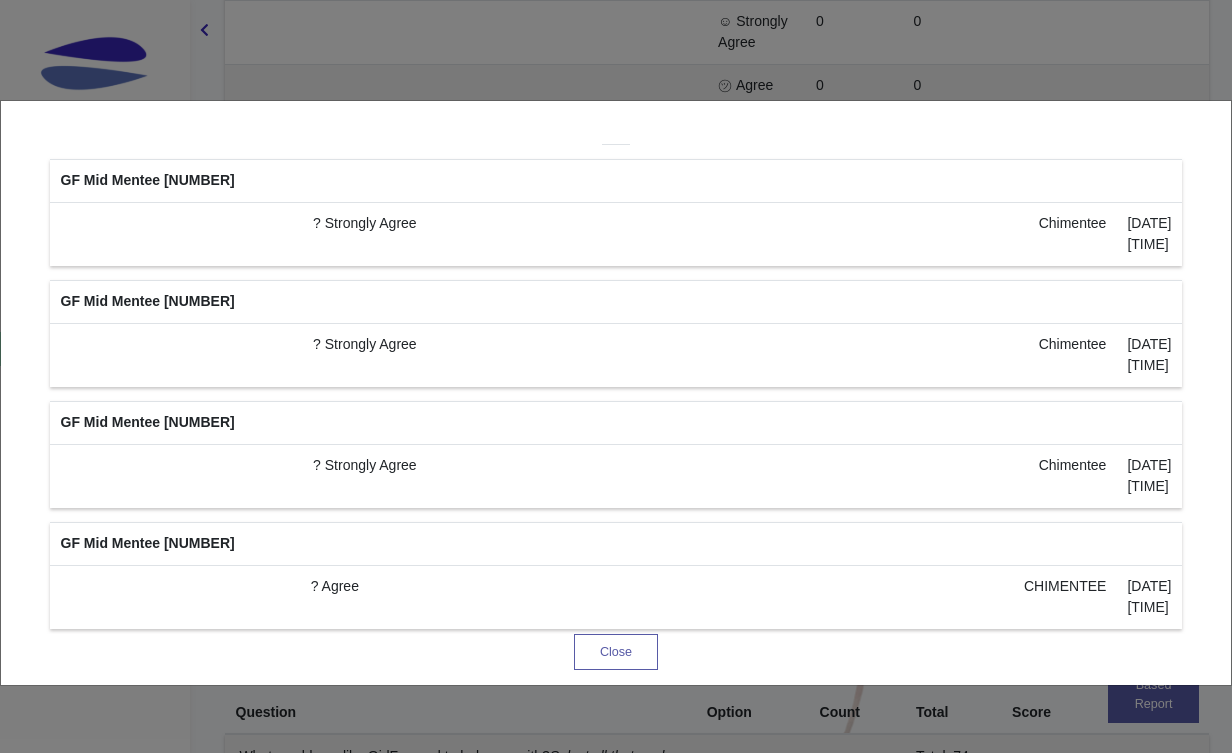 click on "Close" at bounding box center (616, 652) 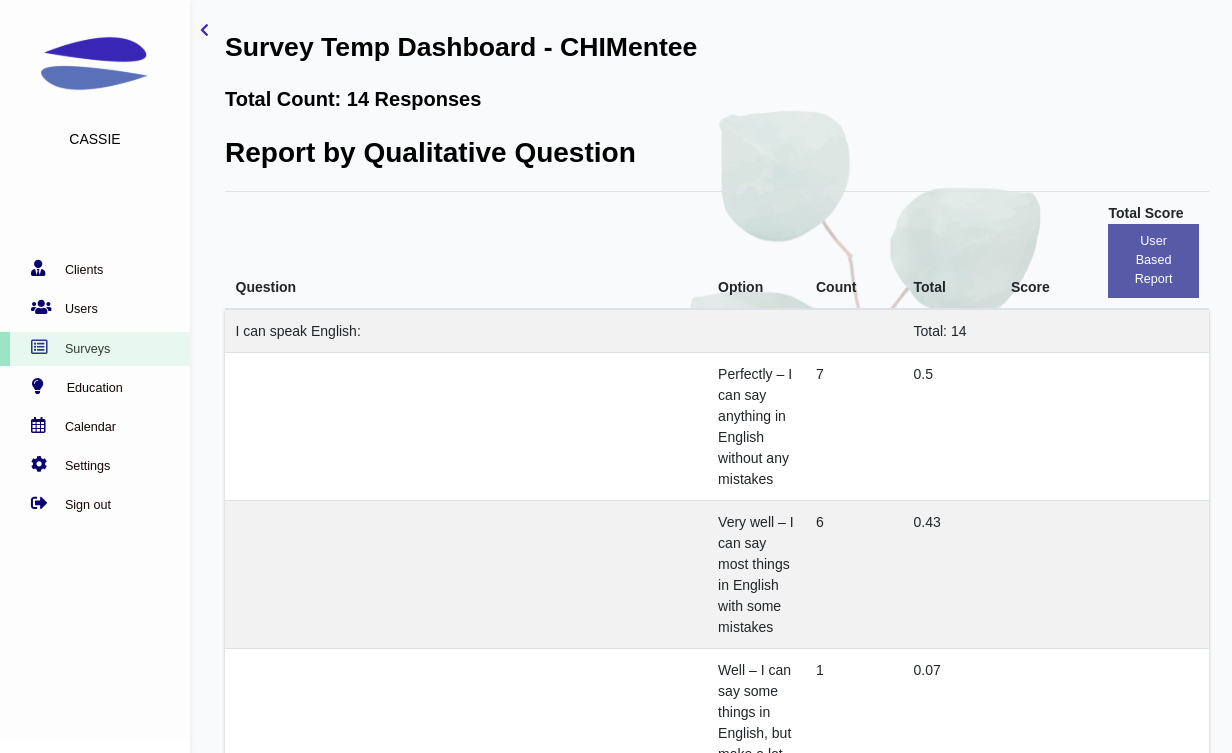 scroll, scrollTop: 10256, scrollLeft: 0, axis: vertical 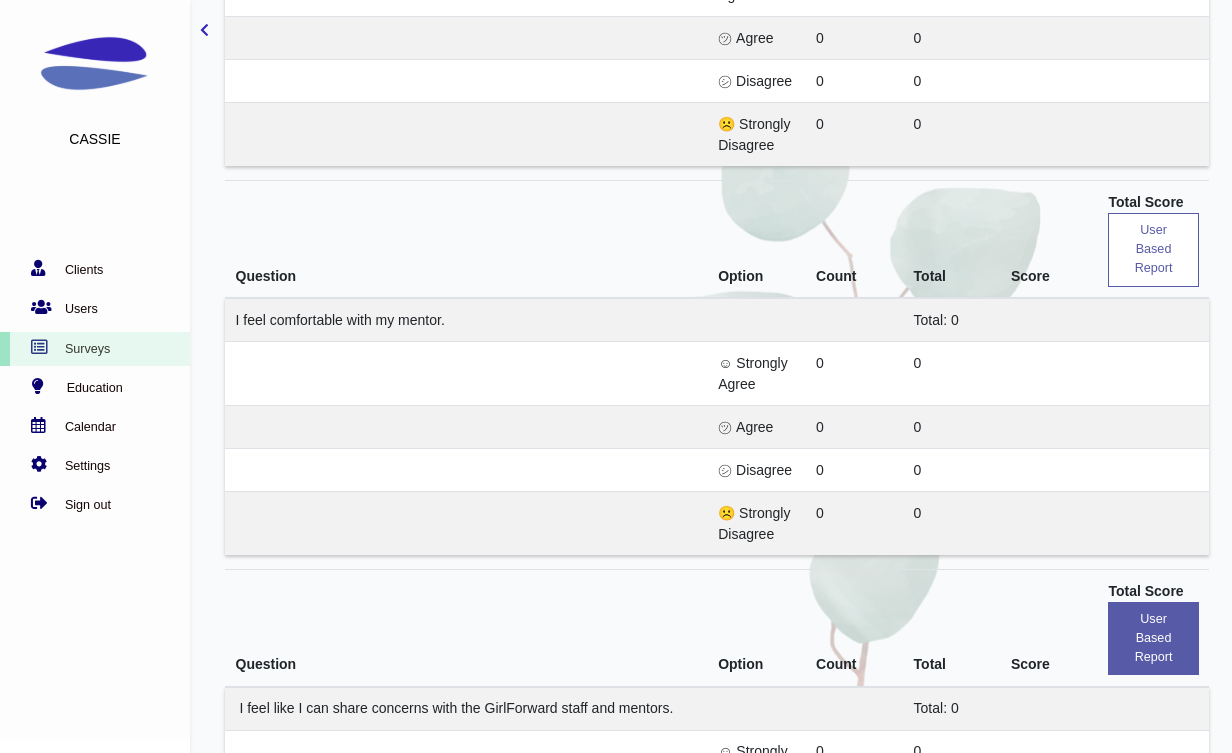 click on "user based report" at bounding box center (1153, 250) 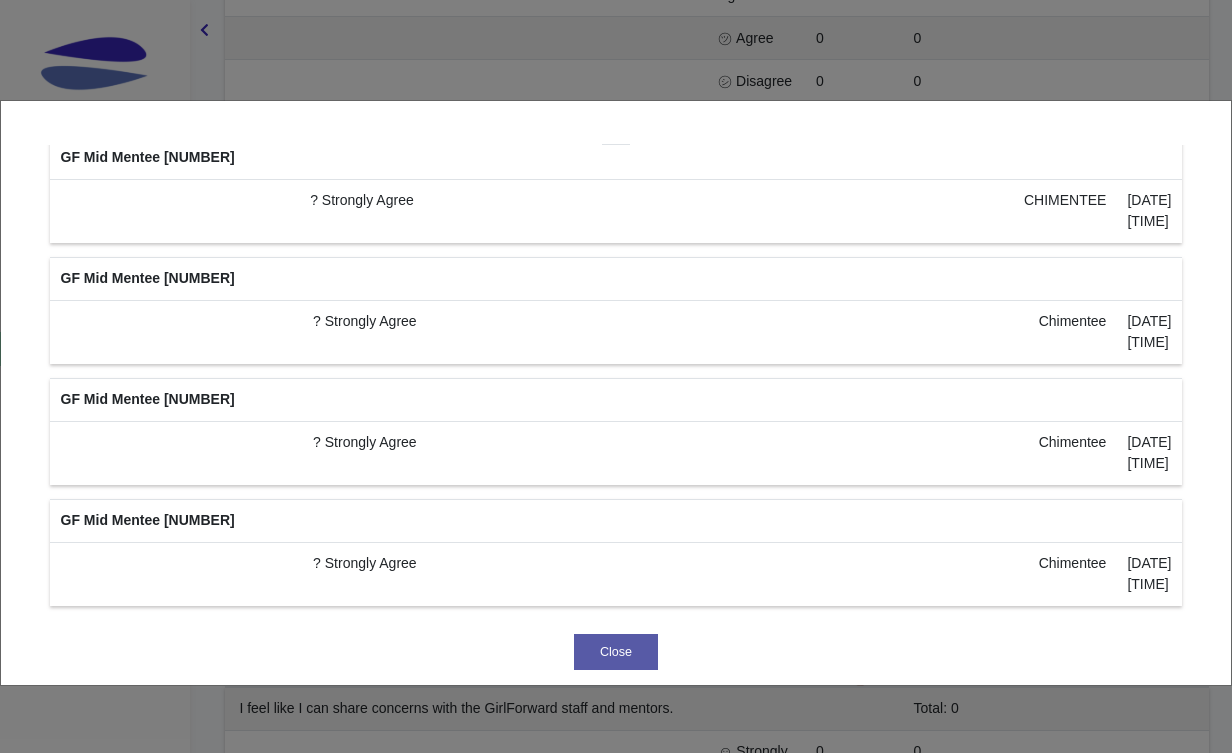 scroll, scrollTop: 1820, scrollLeft: 0, axis: vertical 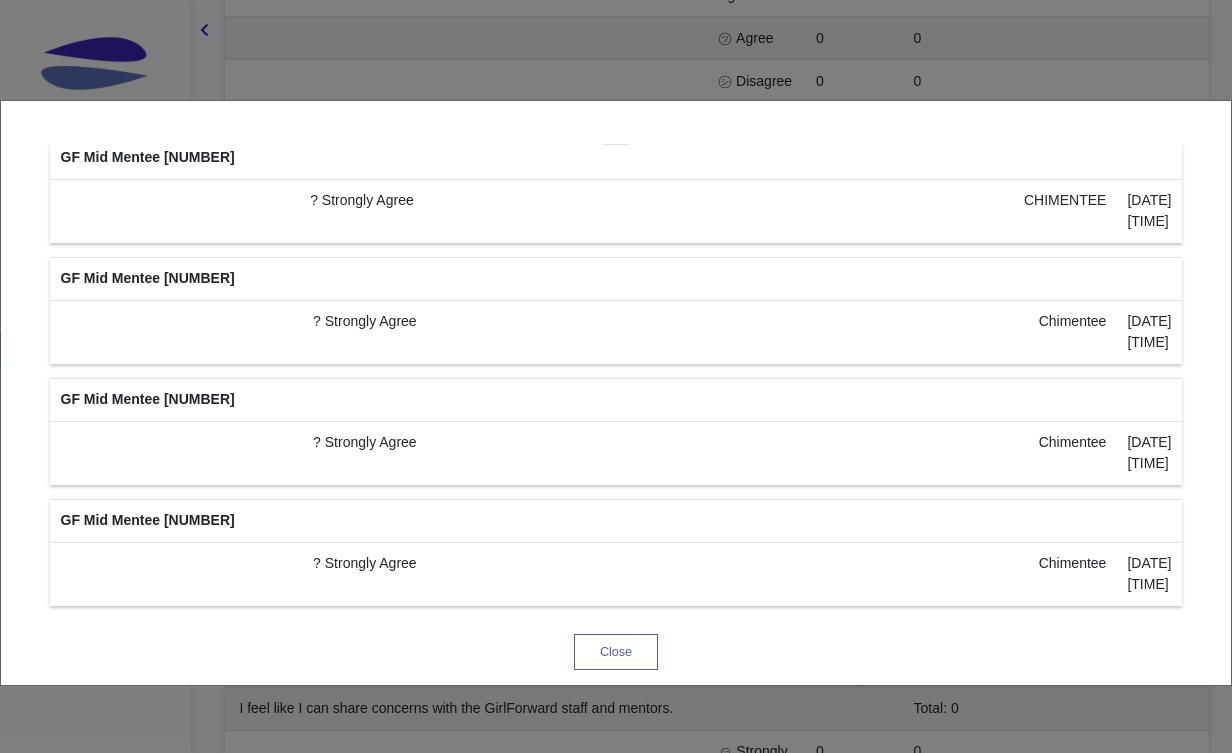 click on "Close" at bounding box center [616, 652] 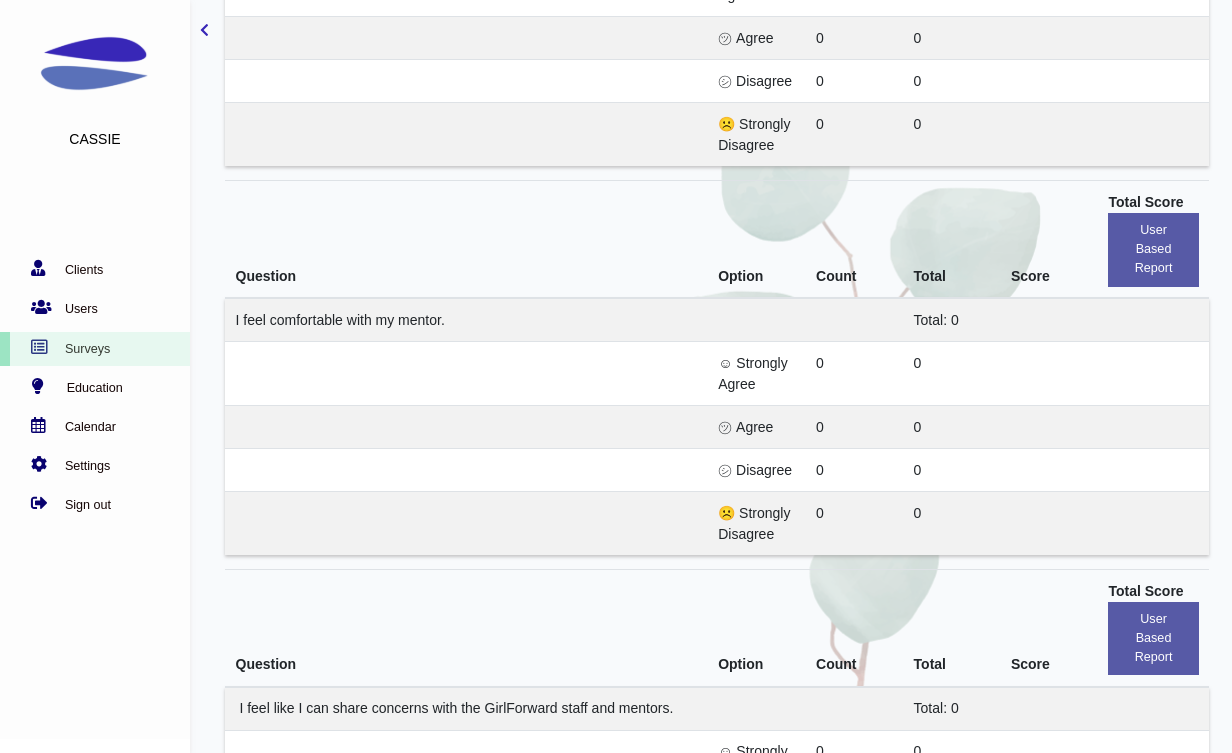 scroll, scrollTop: 10646, scrollLeft: 0, axis: vertical 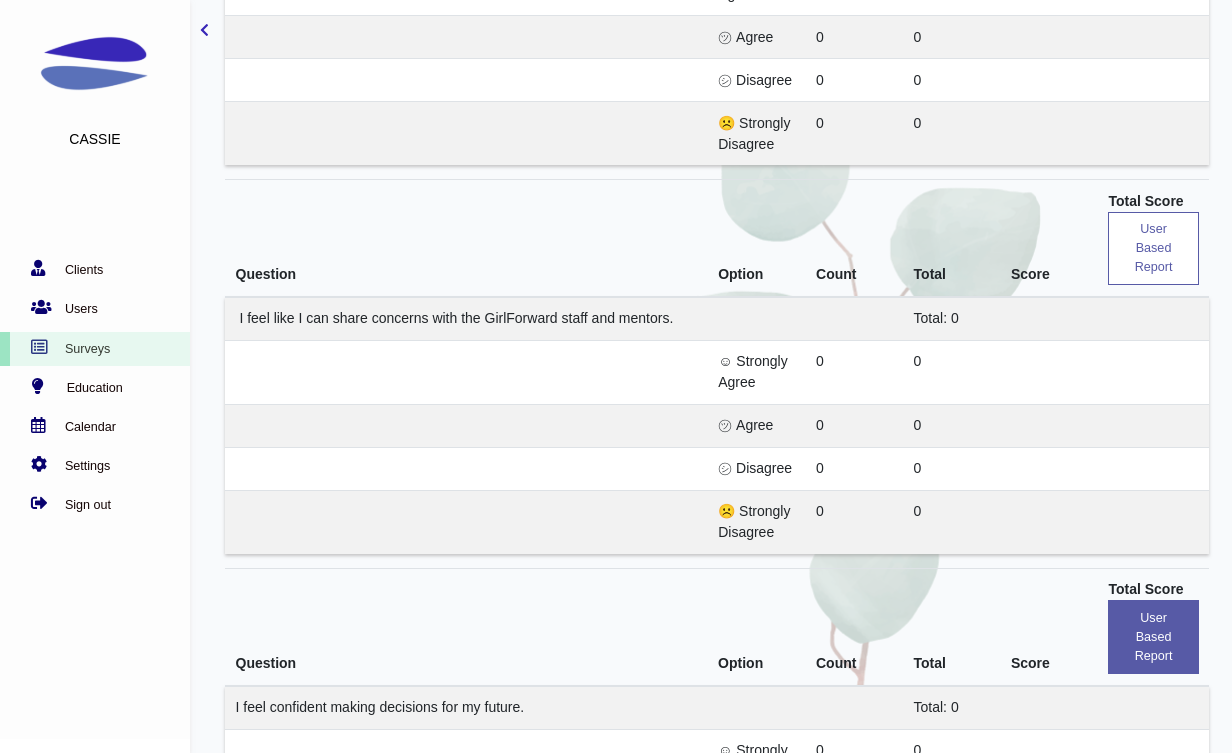 click on "user based report" at bounding box center [1153, 249] 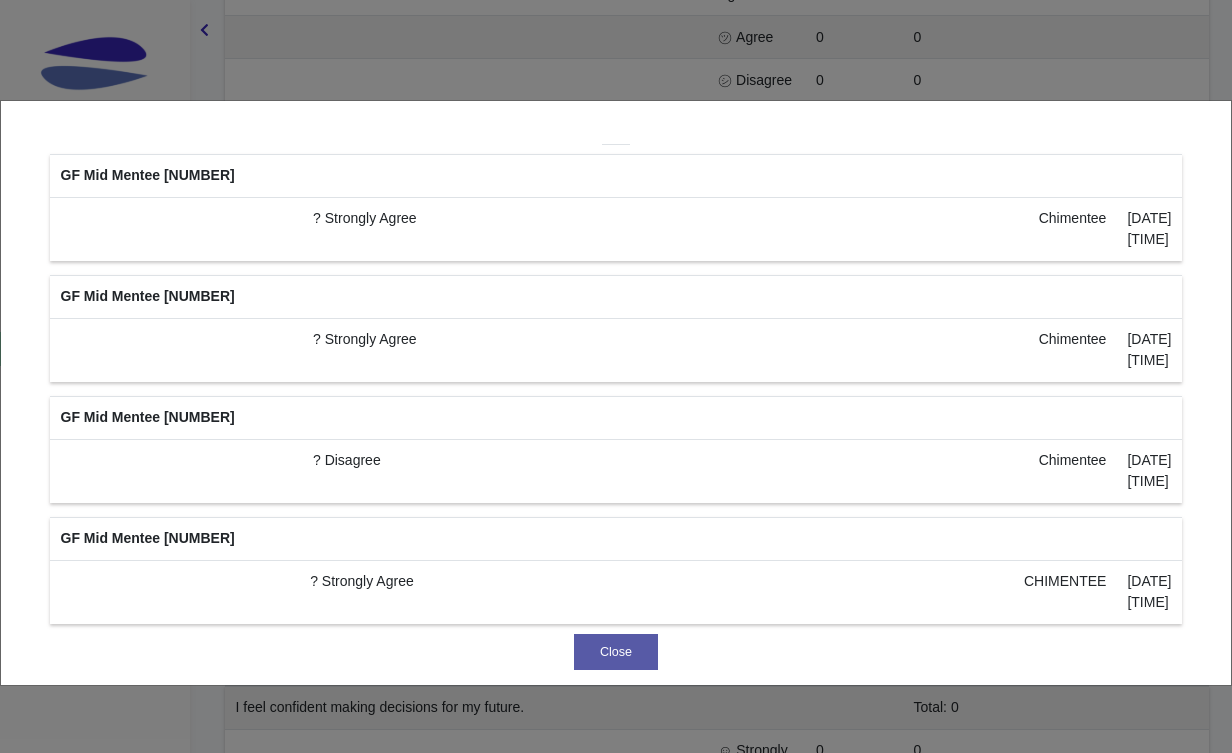 scroll, scrollTop: 0, scrollLeft: 0, axis: both 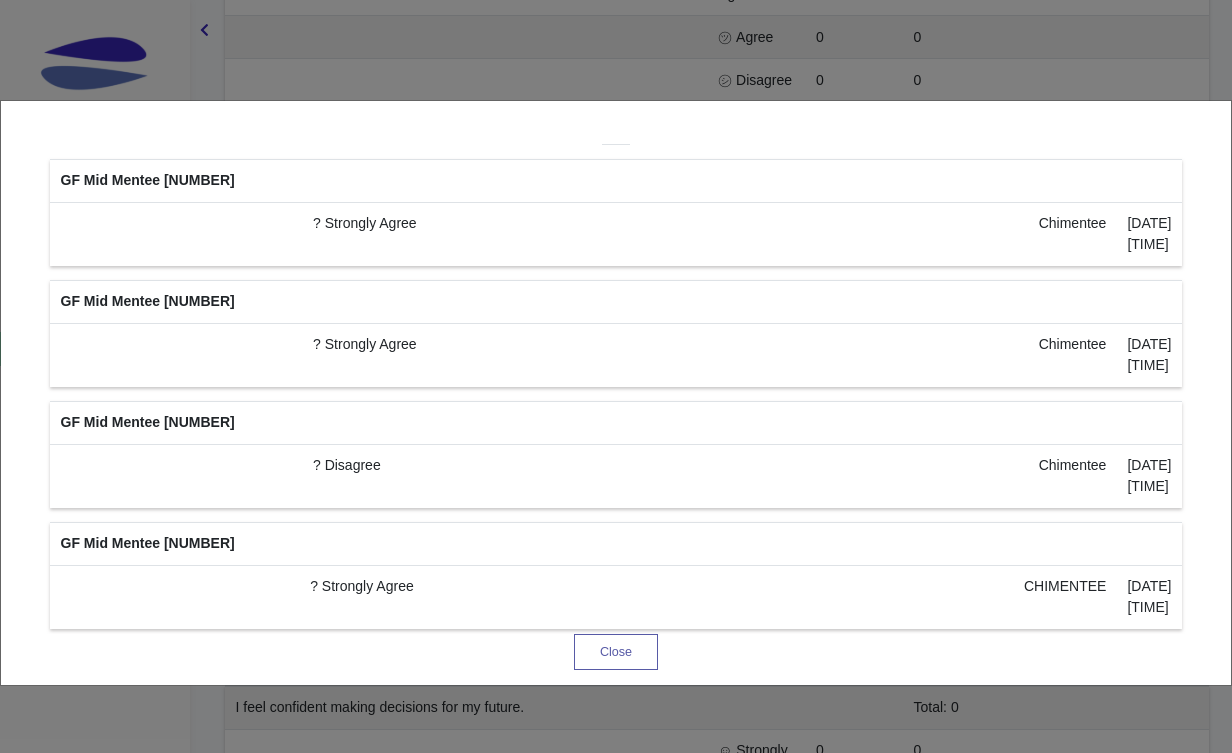 click on "Close" at bounding box center (616, 652) 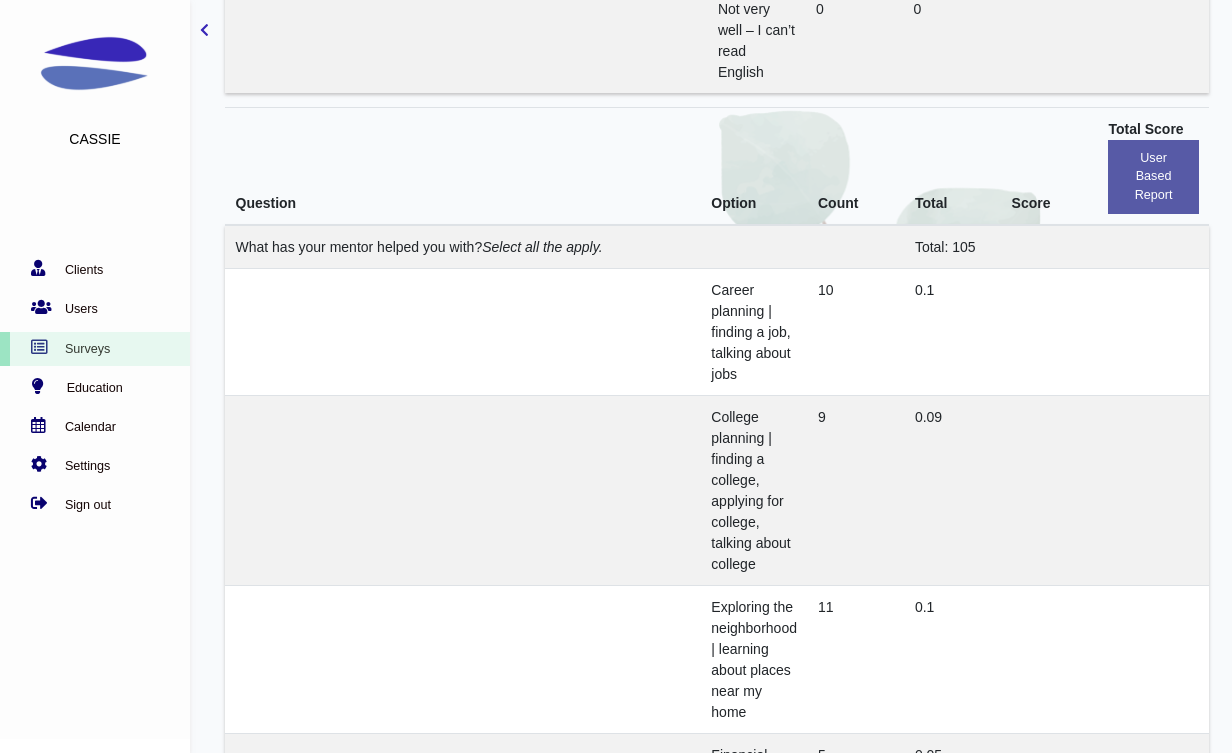 scroll, scrollTop: 2283, scrollLeft: 0, axis: vertical 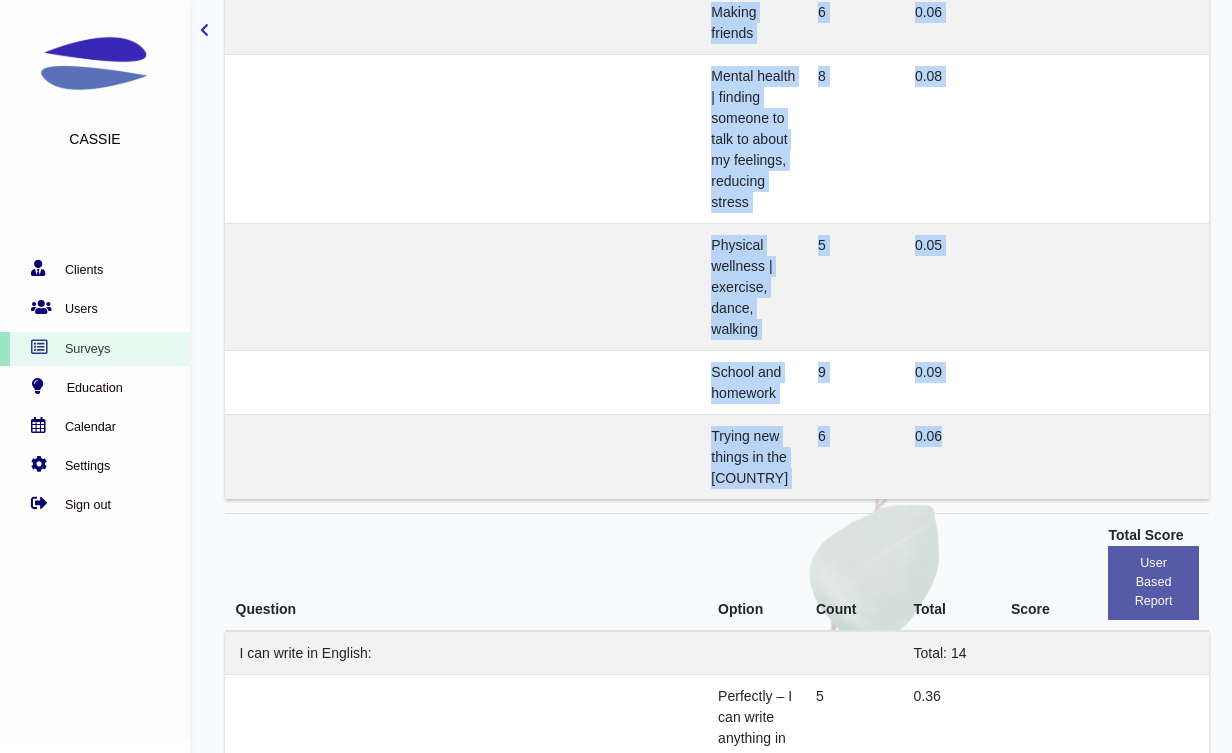drag, startPoint x: 714, startPoint y: 242, endPoint x: 967, endPoint y: 452, distance: 328.79932 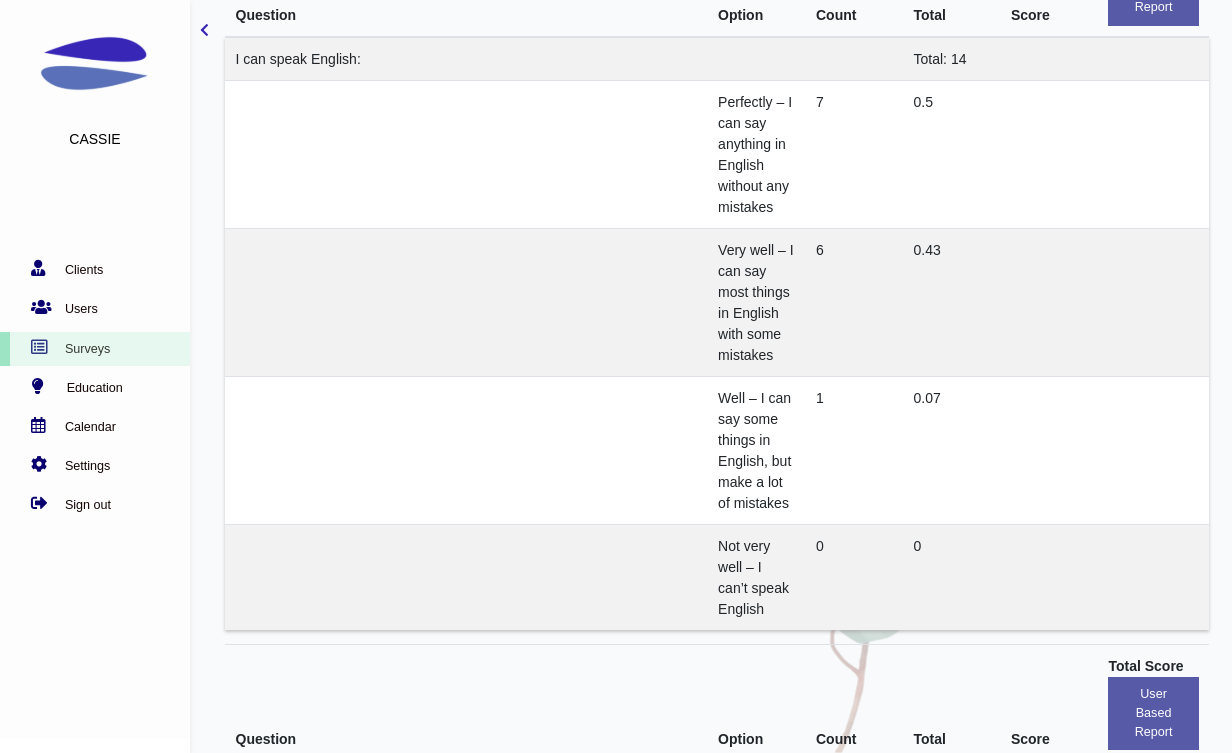 scroll, scrollTop: 0, scrollLeft: 0, axis: both 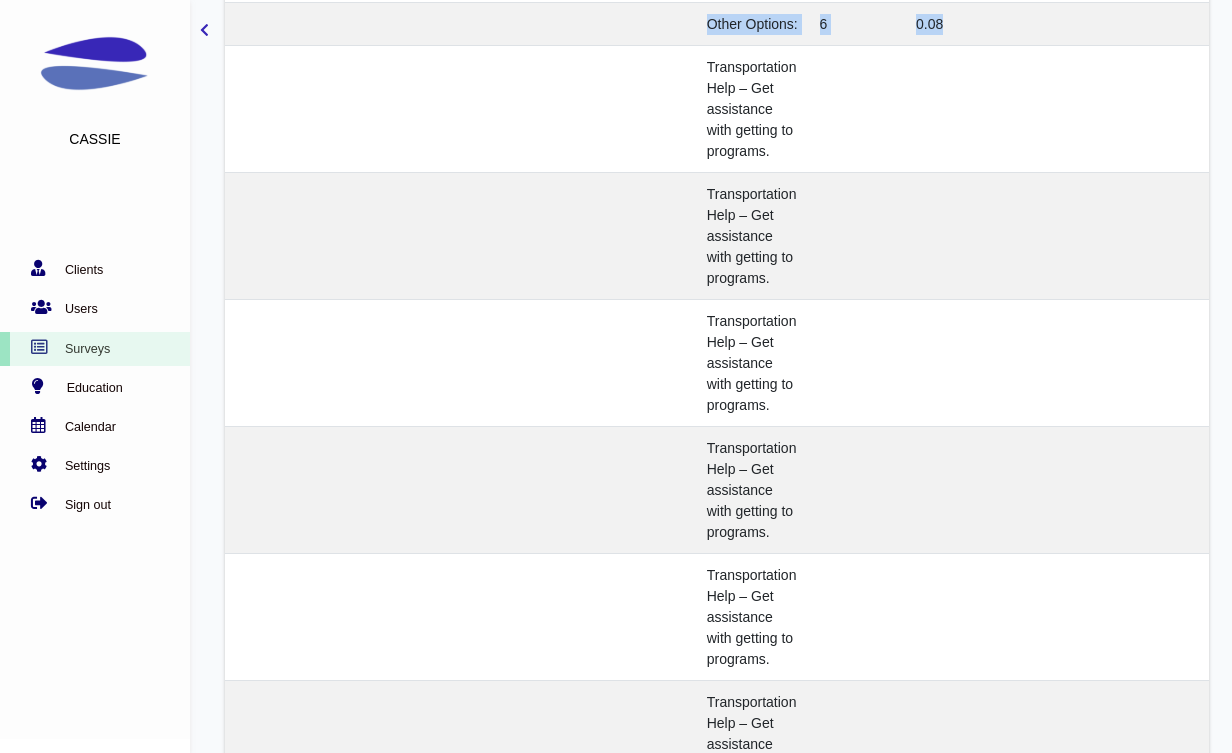 drag, startPoint x: 705, startPoint y: 292, endPoint x: 966, endPoint y: 74, distance: 340.06616 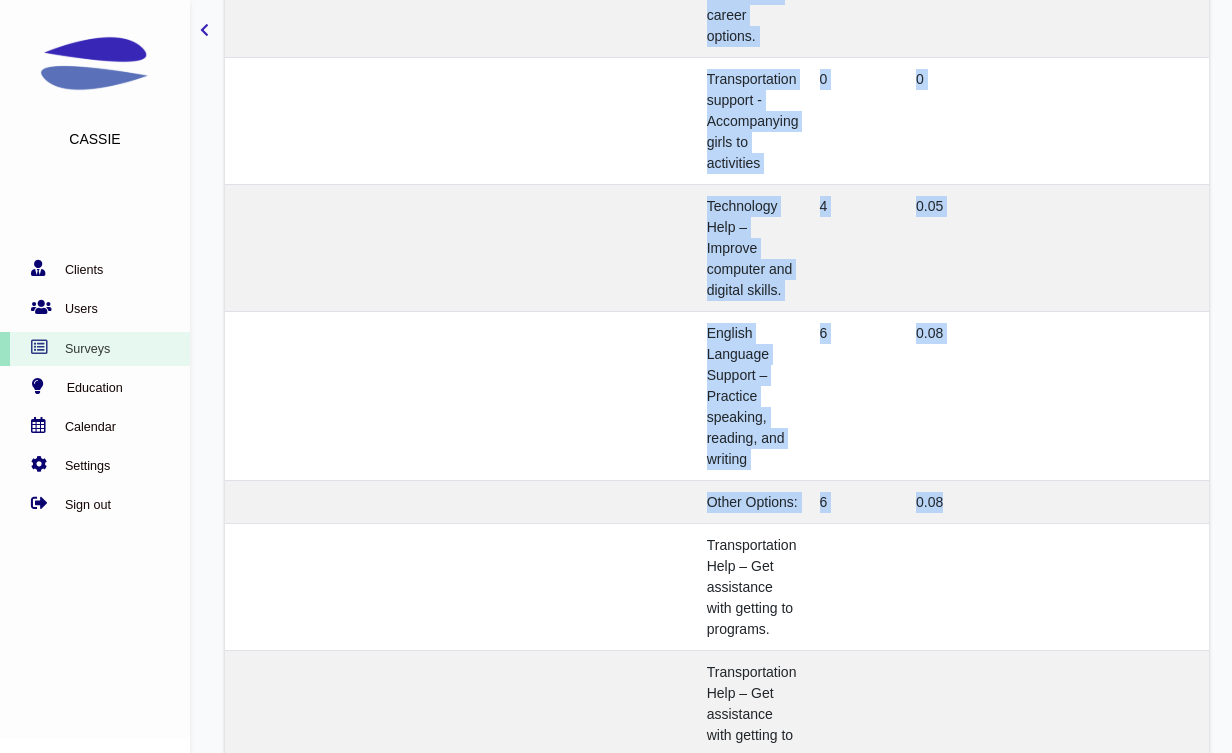 scroll, scrollTop: 7596, scrollLeft: 0, axis: vertical 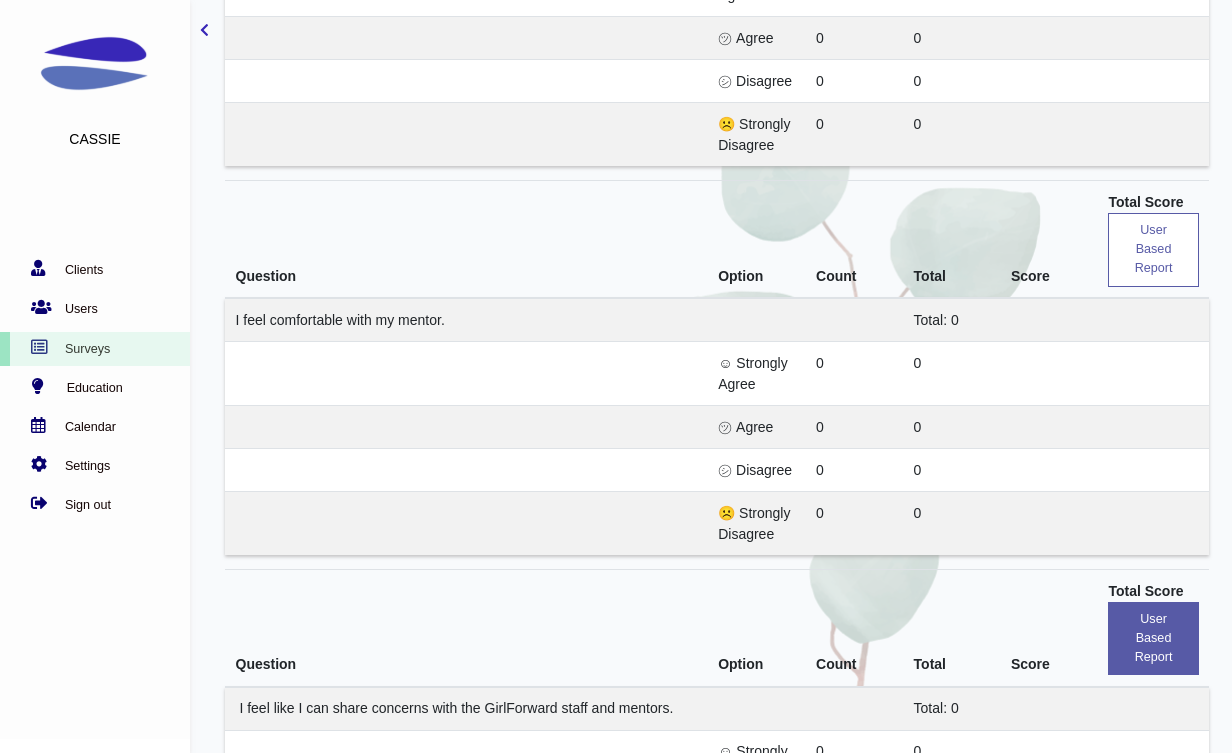 click on "user based report" at bounding box center [1153, 250] 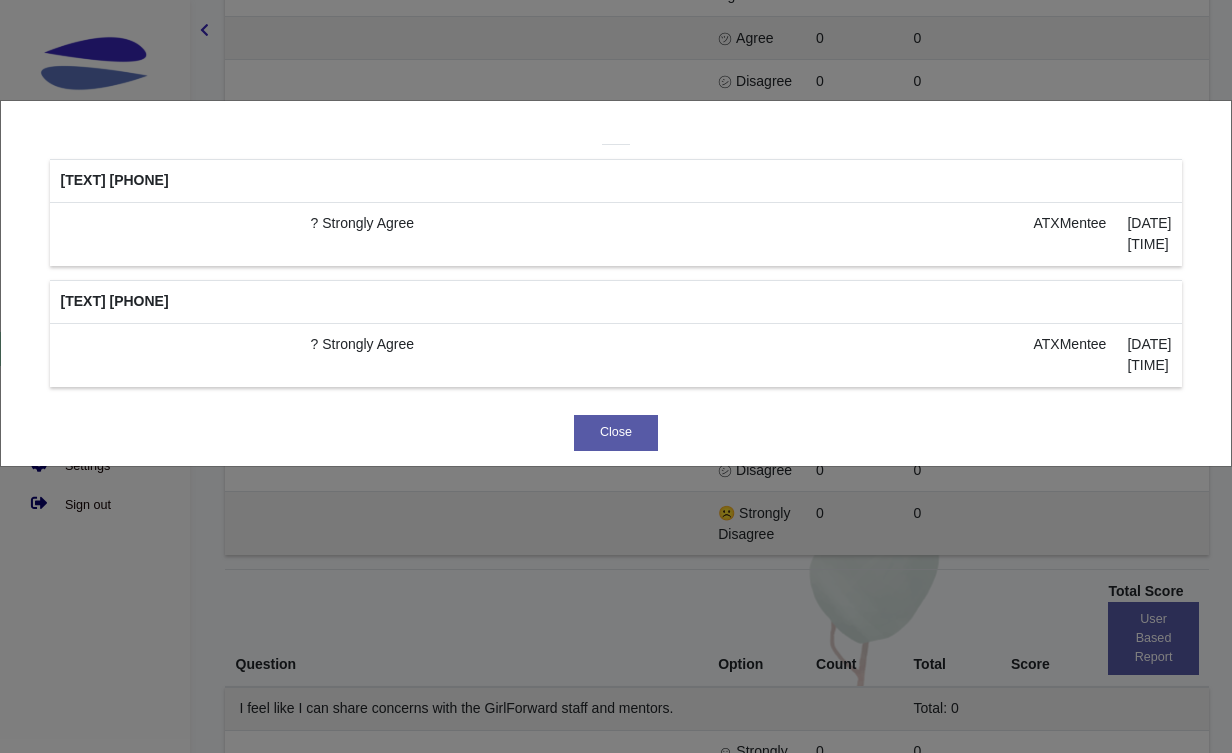 click on "GF Mid Mentee 2024-251747603567919 ? Strongly Agree ATXMentee 2025-05-18 17:28:58 GF Mid Mentee 2024-251747603638997 ? Strongly Agree ATXMentee 2025-05-18 17:30:05" at bounding box center [616, 280] 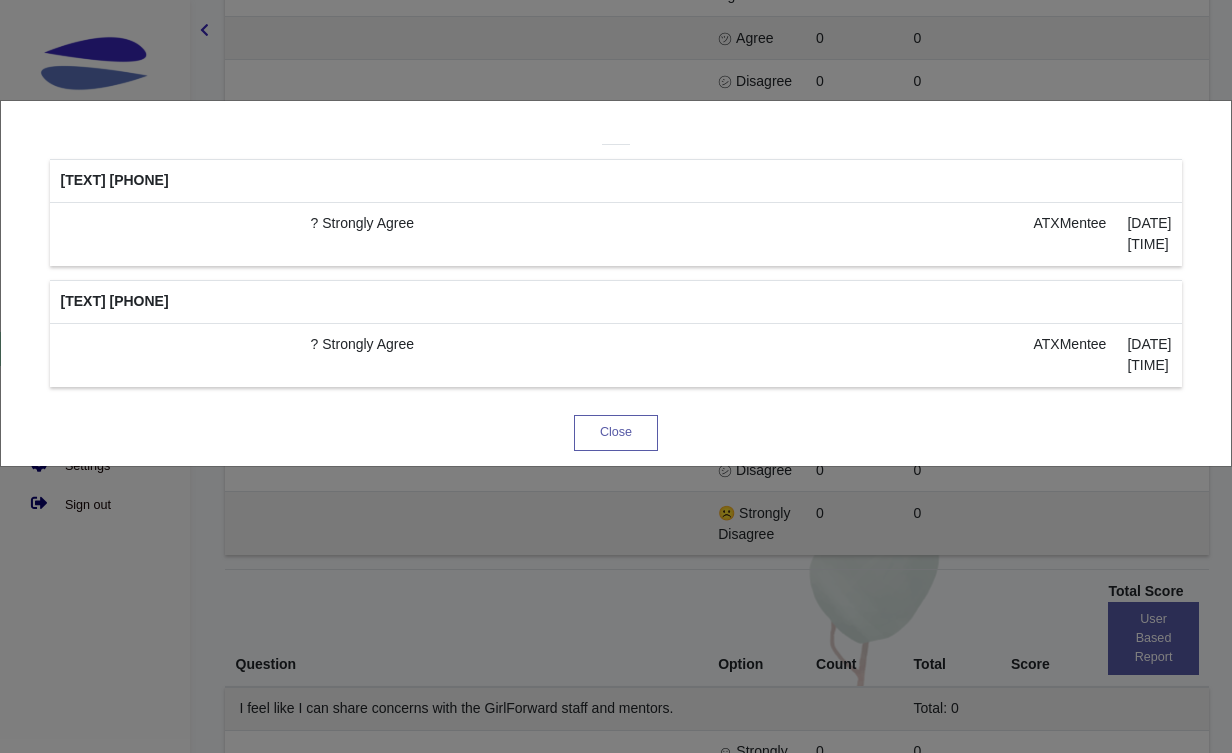 click on "Close" at bounding box center [616, 433] 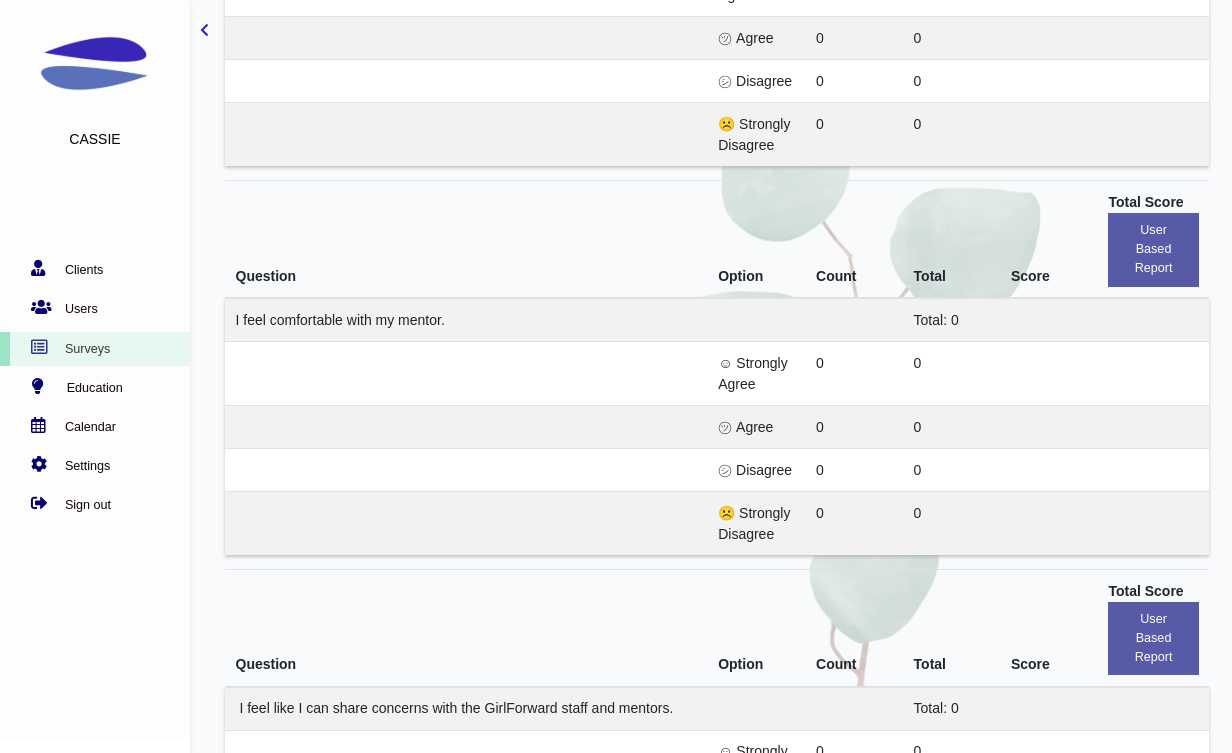 scroll, scrollTop: 5309, scrollLeft: 0, axis: vertical 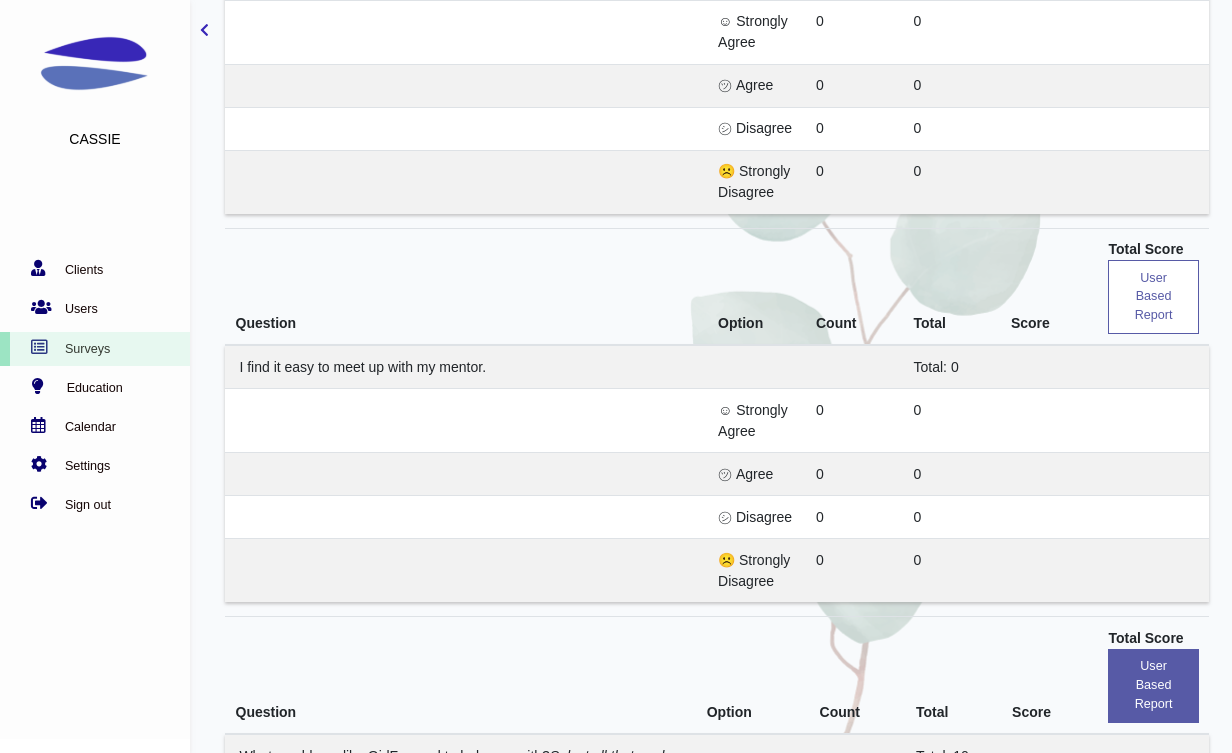 click on "user based report" at bounding box center [1153, 297] 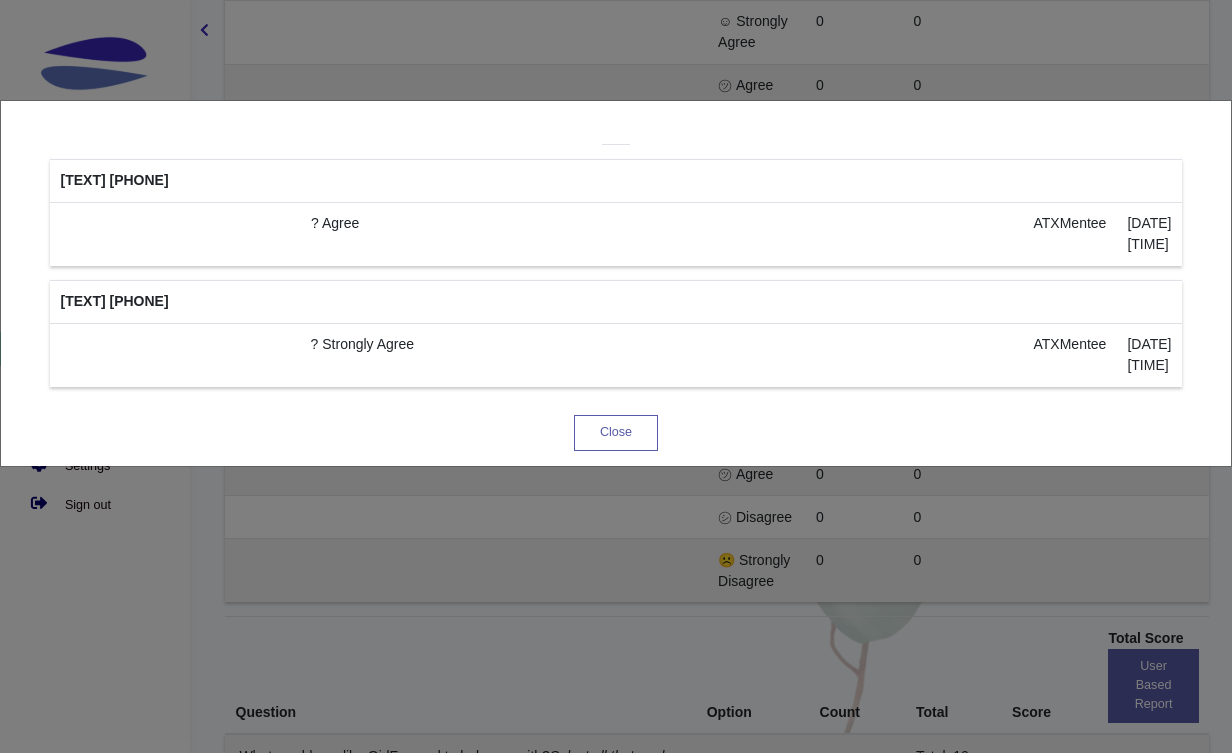 click on "Close" at bounding box center (616, 433) 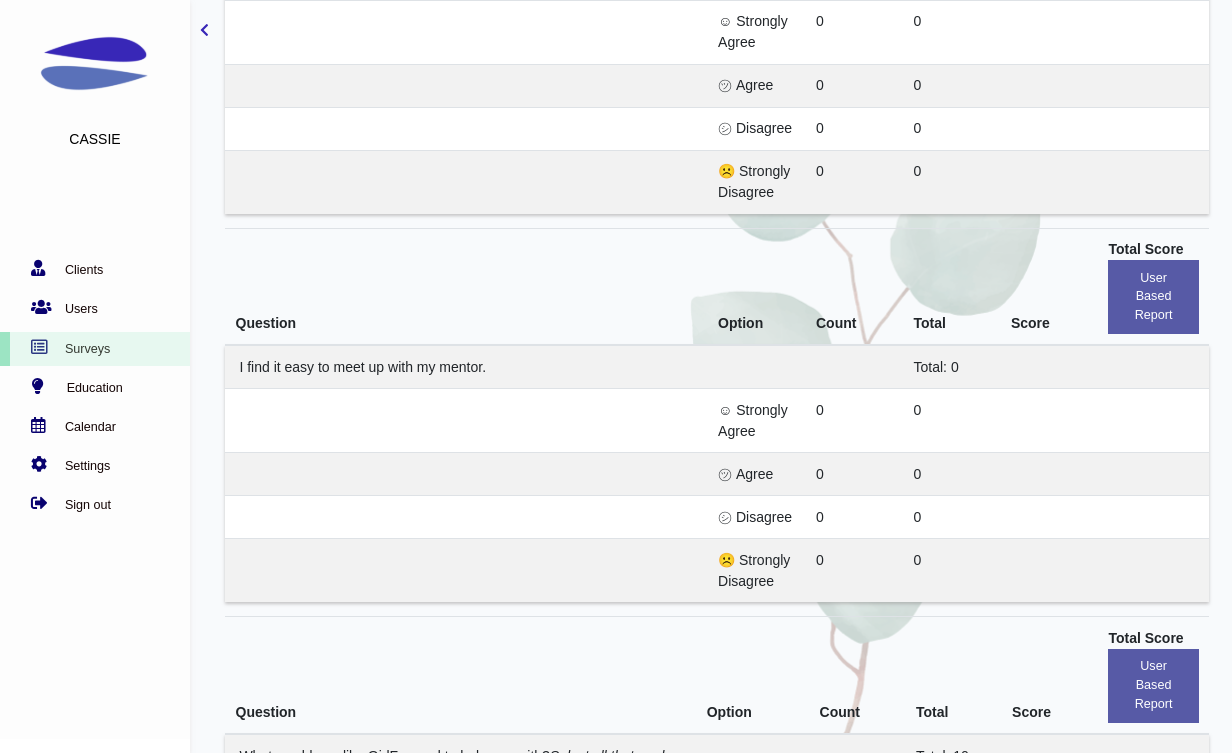 scroll, scrollTop: 10011, scrollLeft: 0, axis: vertical 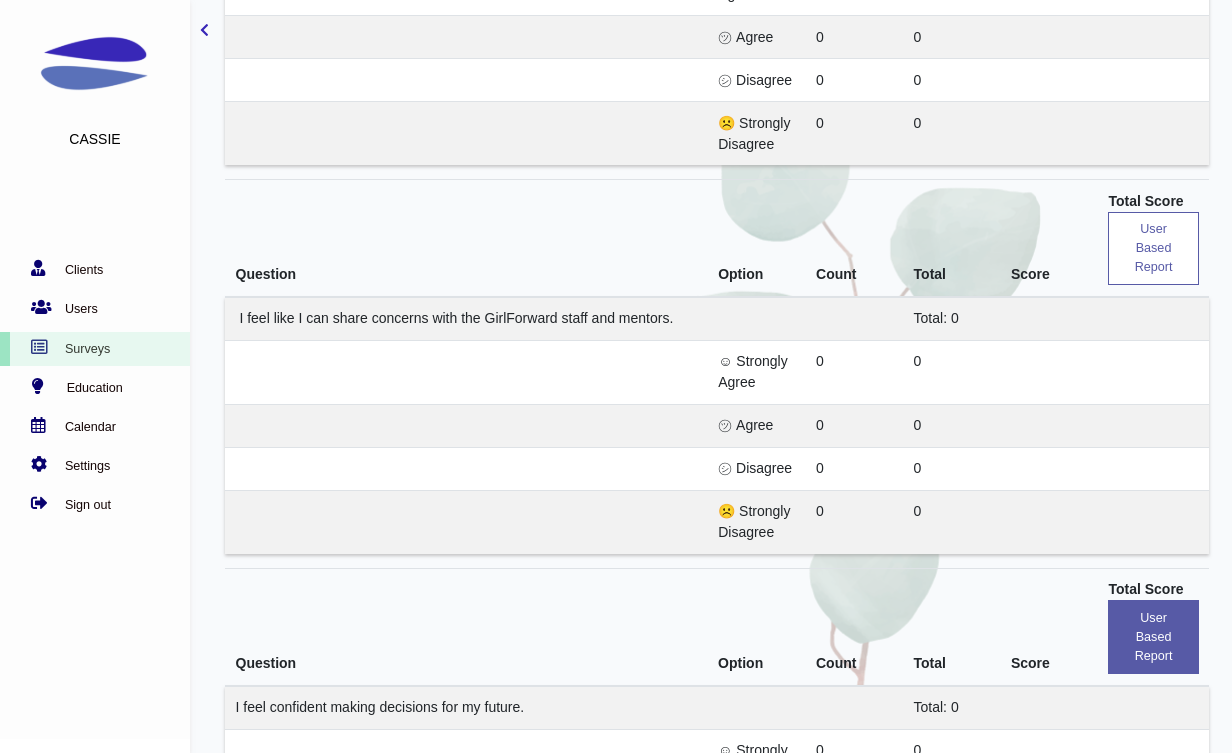 click on "user based report" at bounding box center [1153, 249] 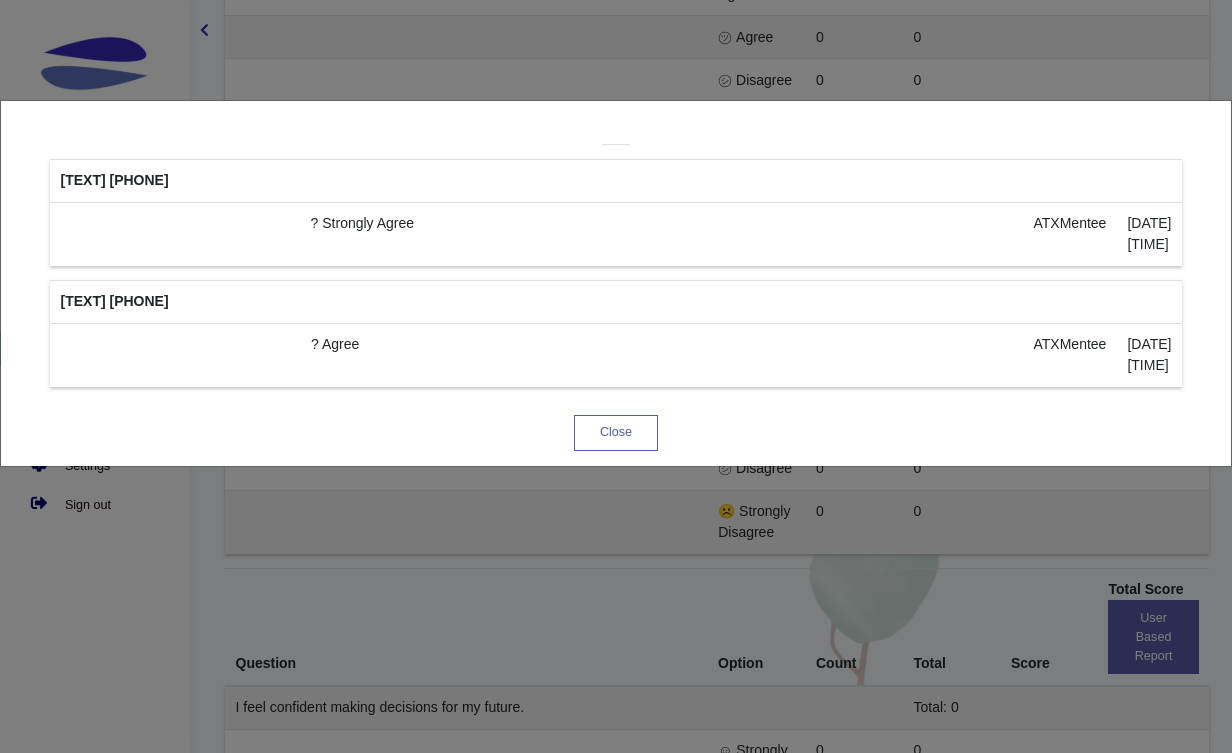 click on "Close" at bounding box center [616, 433] 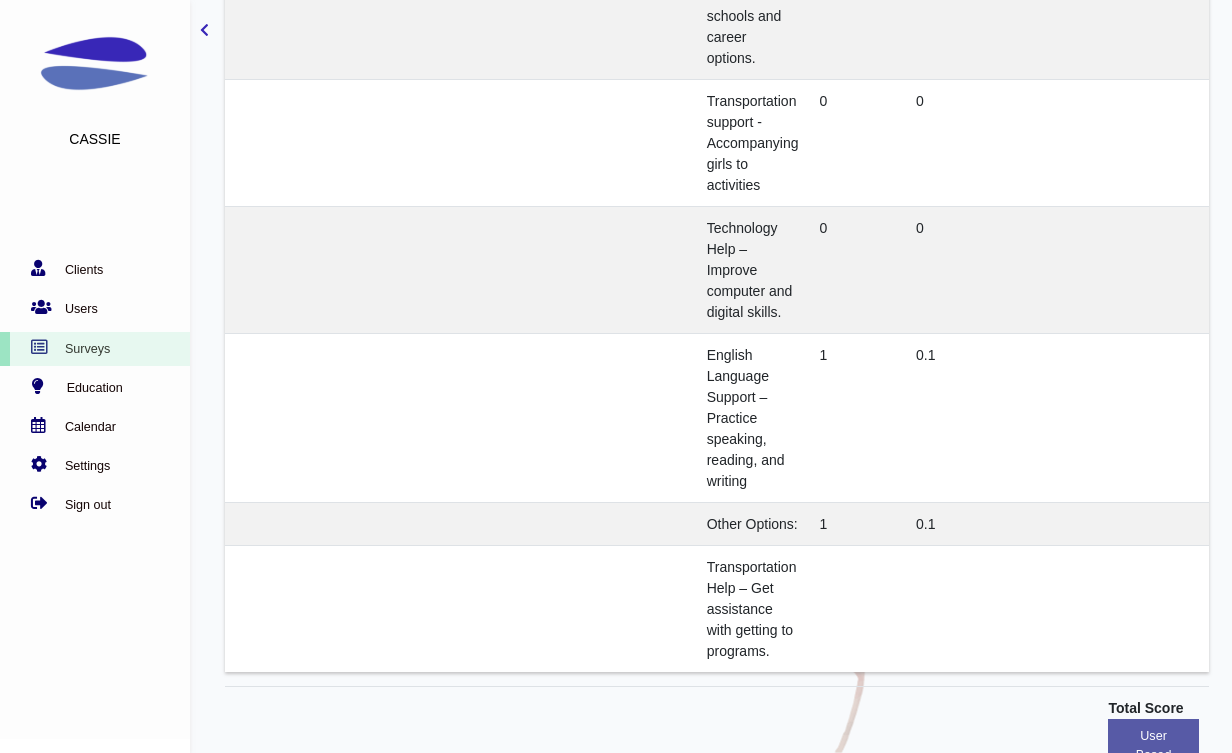scroll, scrollTop: 7573, scrollLeft: 0, axis: vertical 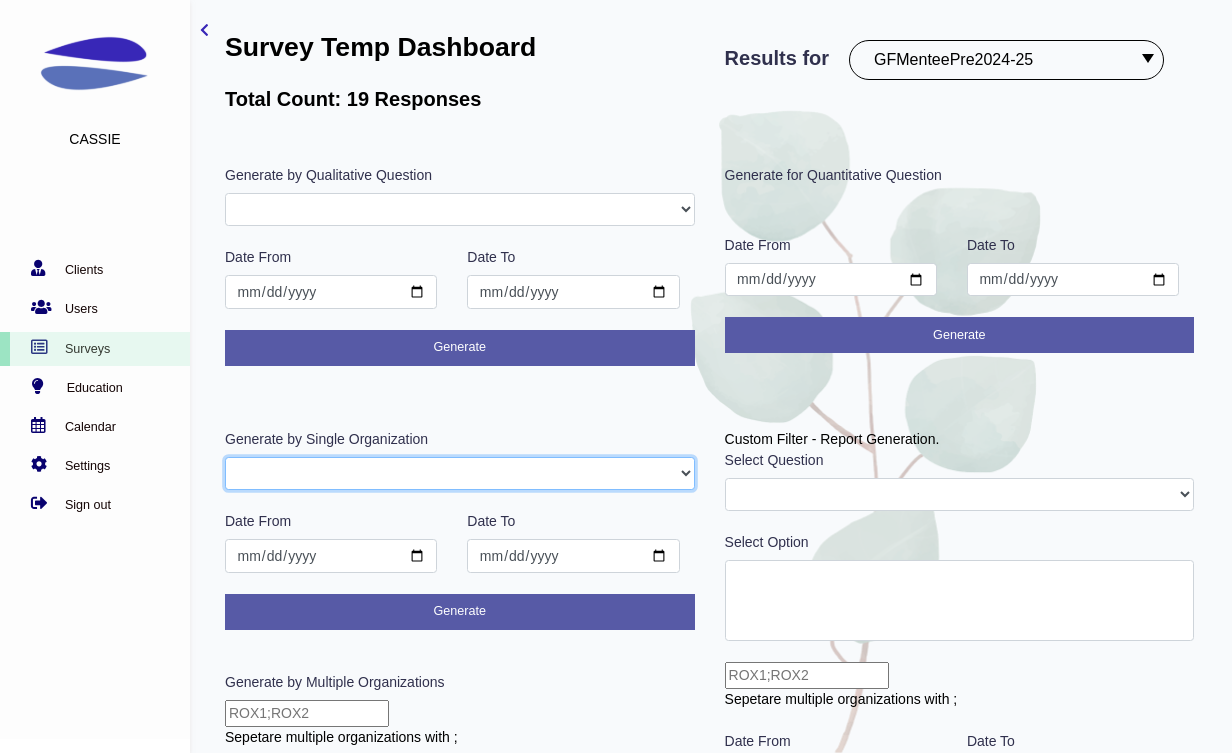 click on "Camp2022    GFAdmin    ATXCamp    CHICamp    GFAdmin    CHIMentee    ATXMentee" at bounding box center (460, 474) 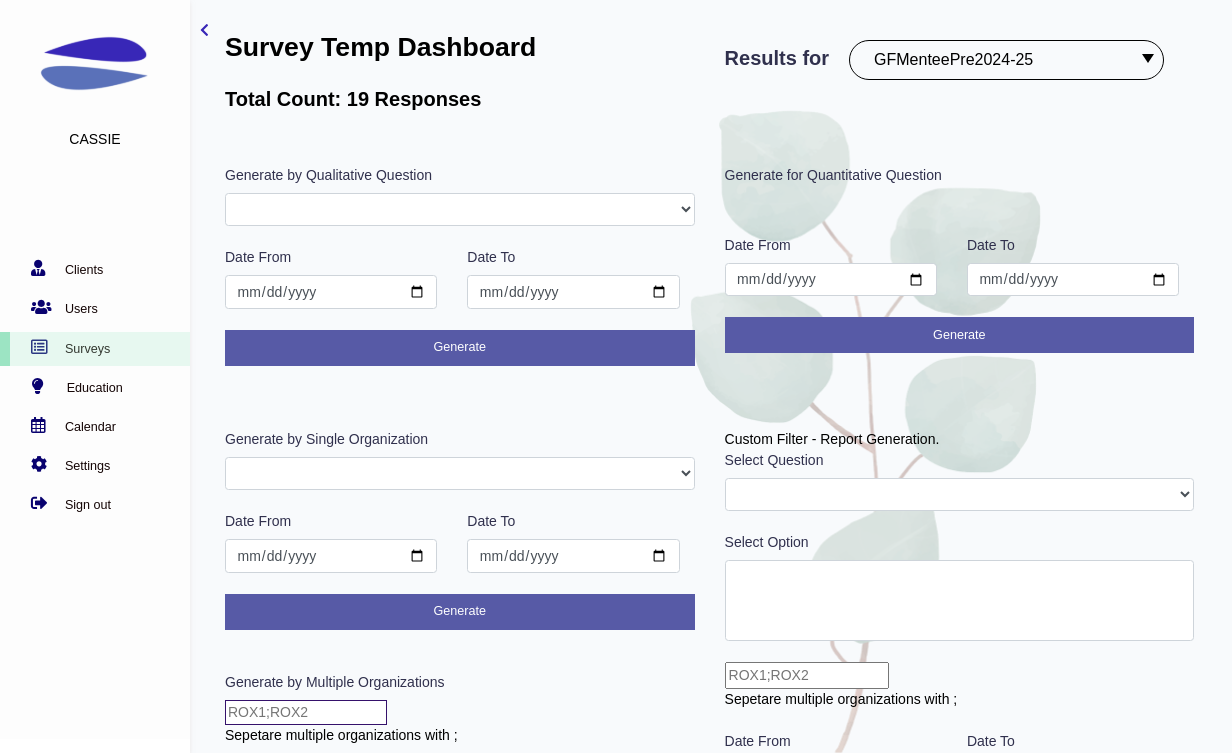 click at bounding box center [306, 712] 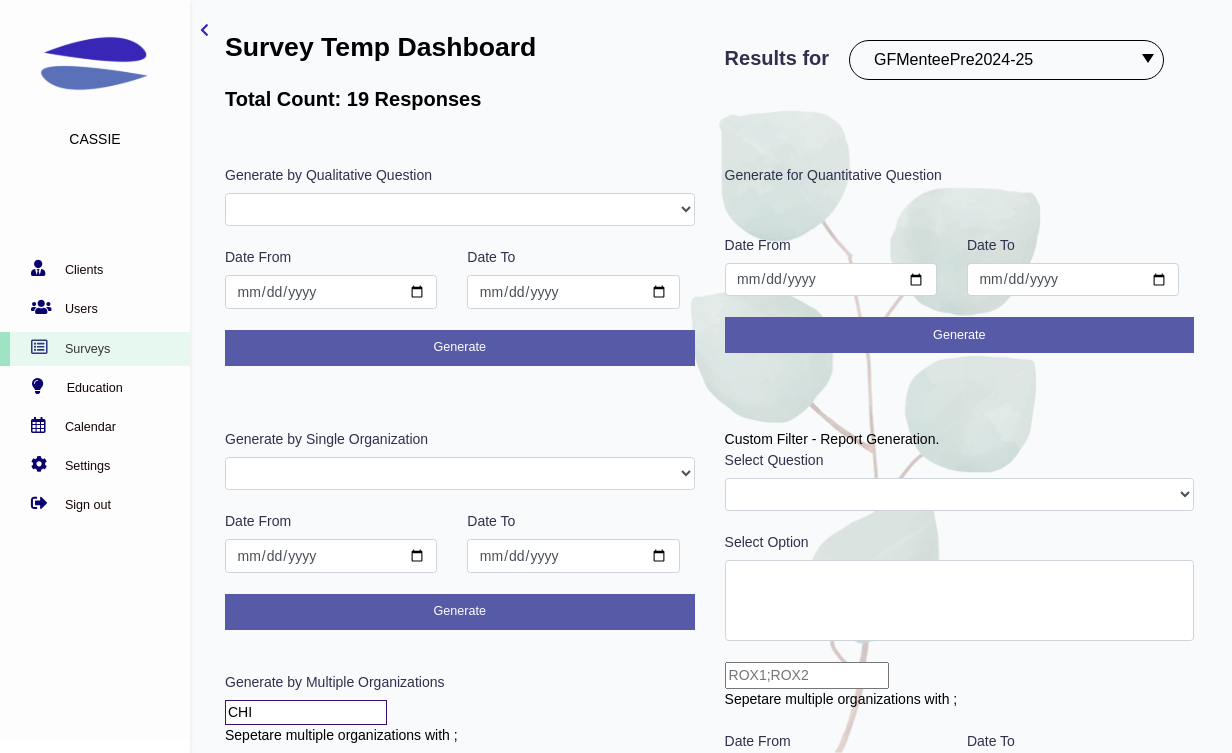 type on "CHIMentee;ATXMentee" 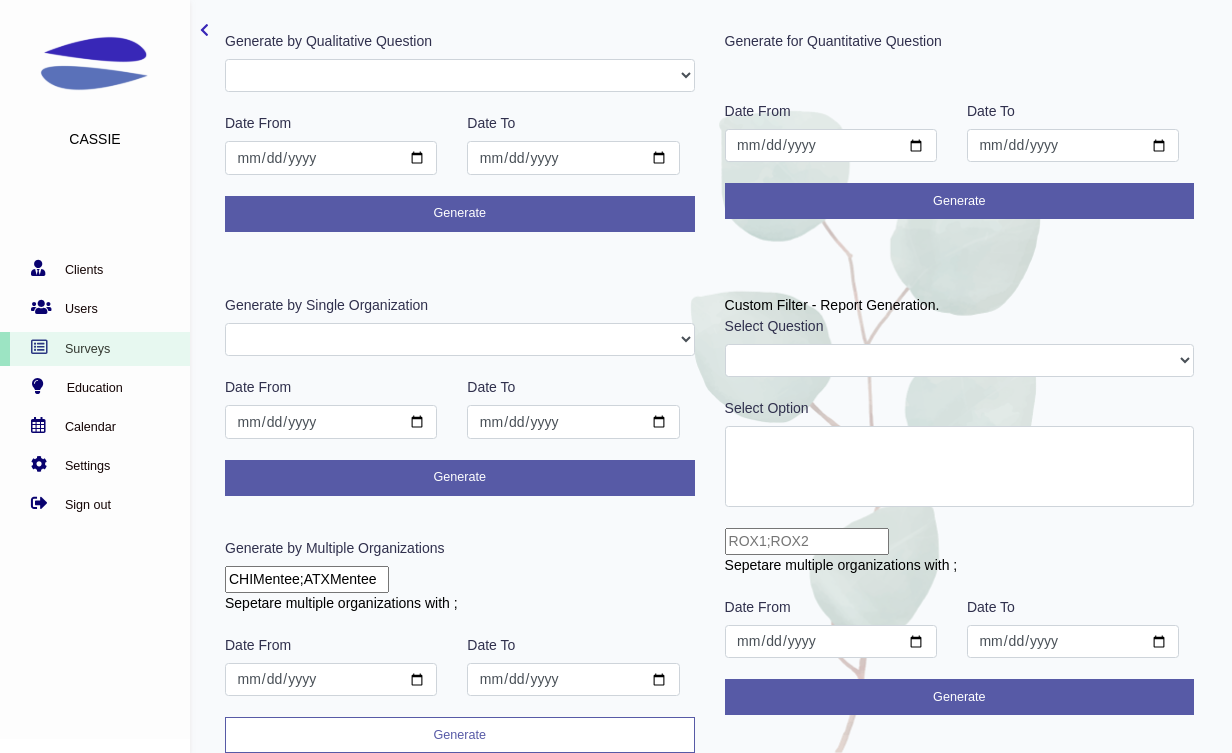 click on "Generate" at bounding box center (460, 735) 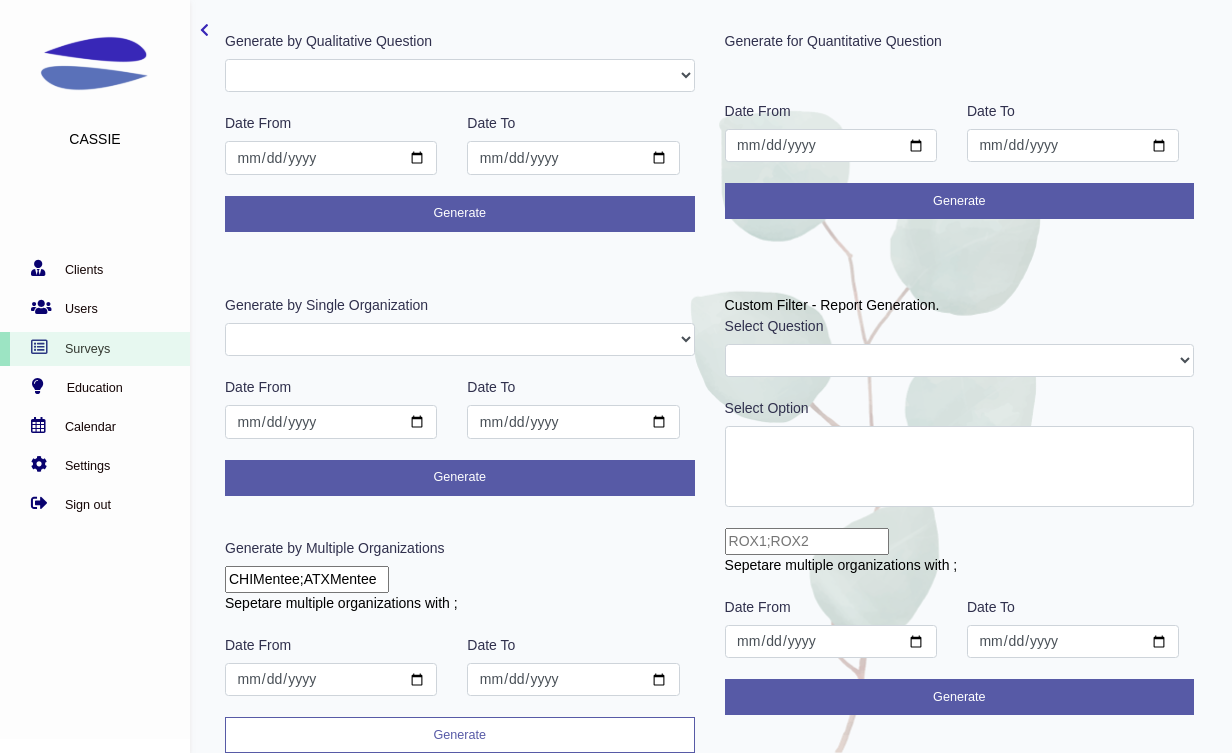 scroll, scrollTop: 0, scrollLeft: 0, axis: both 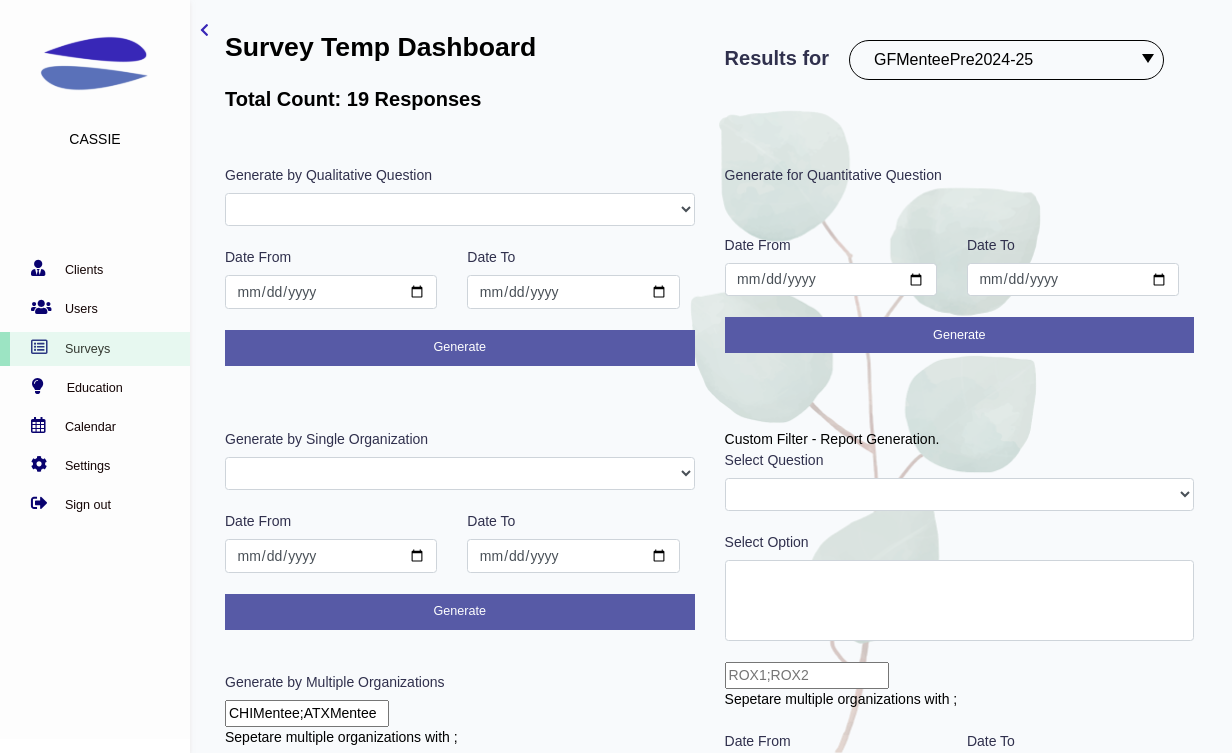click on "PostROX PreROX YWCAHamiltonWEC AlumnaeSurvey GFMentor2 GFMentee2 YWCA2019 GFMentee3 GFMentor3 RemoteWork CampGF Pre-Survey Coopstudents Coopmanager PSParent PostCampGF KindredCU KindredCULeader PSPost PSStudent PSTeacher PostYWCAHamiltonWEC GFMentee4 GFMentor4 Betterup BetterUpLeader studentleader Pre Test 2020 SurveyDemo Pulse townhallQA GFMentorsurveyDec2020 GFMenteesurveyDec2020 Post ROX 2020 STEMClub PSParent Dec 2020 employeeaudit leadersaudit GFMenteeMarch2021 GFMentorMarch2021 WULeagueteam WULeagueplayer PSParent Mar 2021 STEMClub Mar 2021 demo ggflteam ggflleader KCUPulse1 CFGBteam CFGBleader Survey Guide TFTeam TFLeaders TFBoard anbiostudentEDI anbioEDI CJI GirlsIndex2021 Test Associate 500WSLeader 500WSPod GFMentorJune2021 GFMenteeJune2021 HFHTeam HFHTLeader WicketTeam RMTroop RMAlumi RMAlumni PSScholars EDIpostsurvey PSStudent-Pre PSPose2021 PSPost2021 PSParent2021 BBBSHHTeam BBBSHHLeads PreROX2021 GFMenteePre2021 GFMentorPre2021 SBStaff SBLeaders UofGAADTeam UofGAADLeaders TFPulse1 DaycareStaff" at bounding box center [1006, 60] 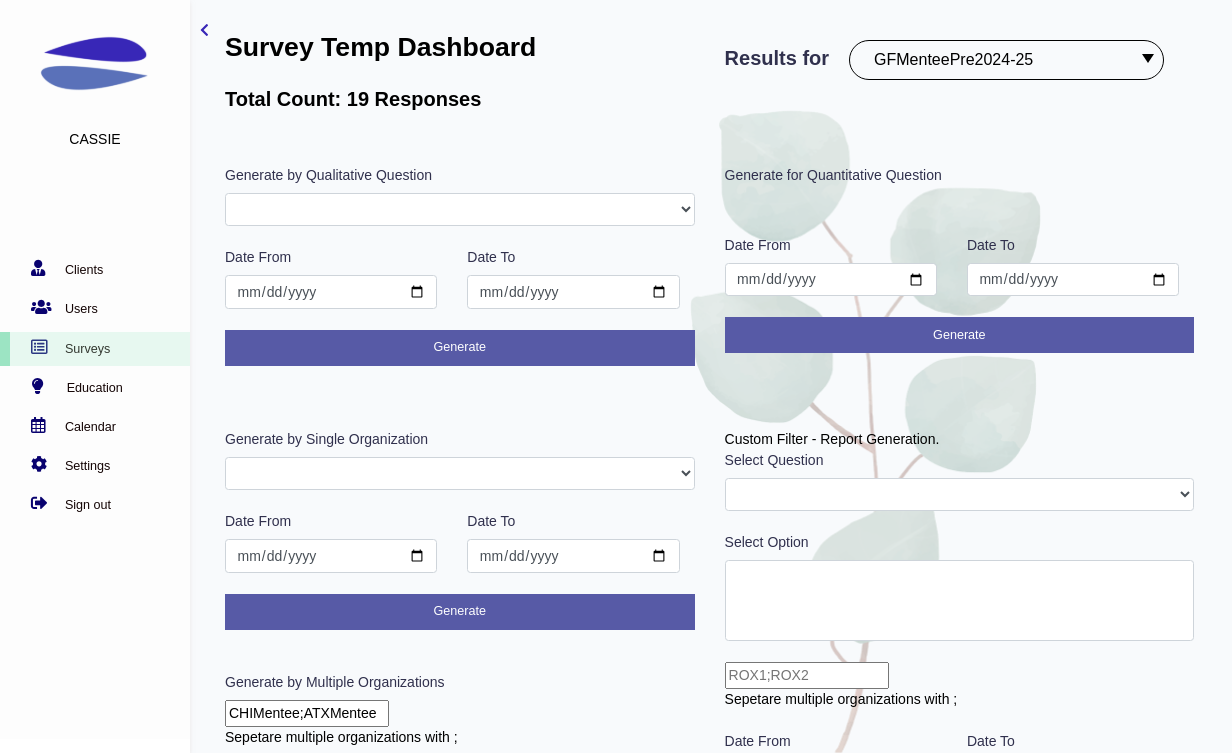 select on "300" 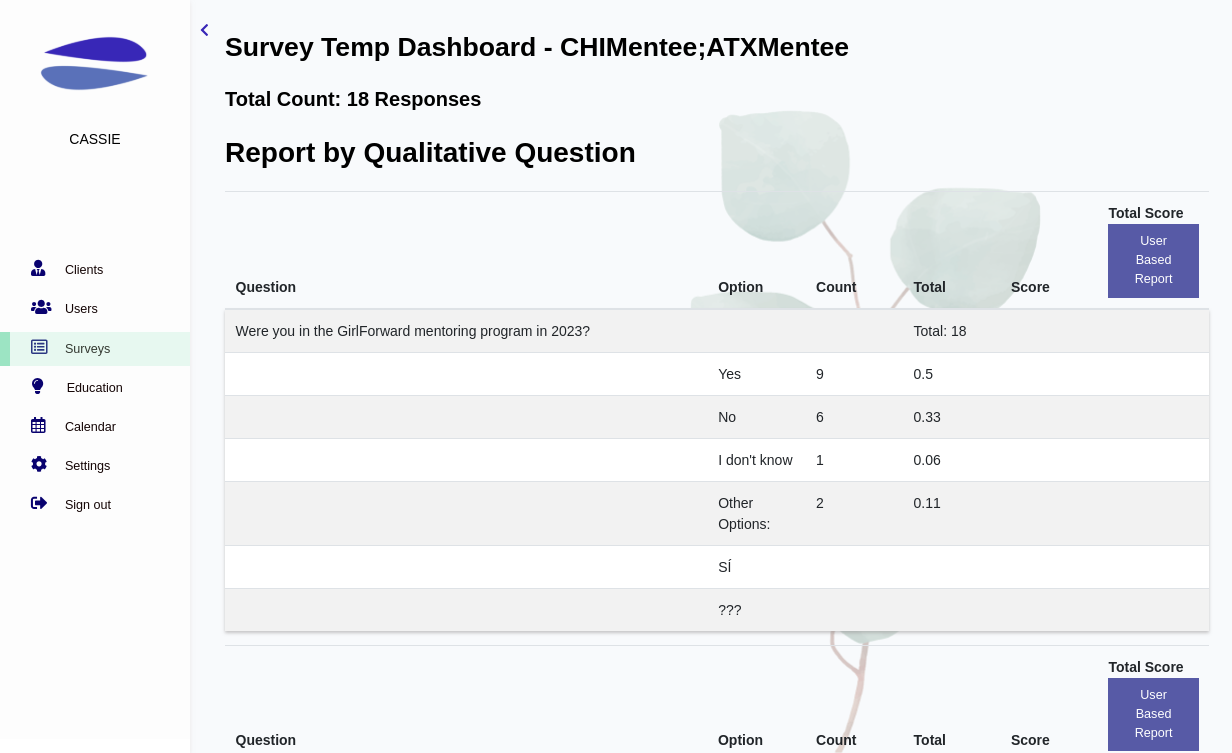 scroll, scrollTop: 0, scrollLeft: 0, axis: both 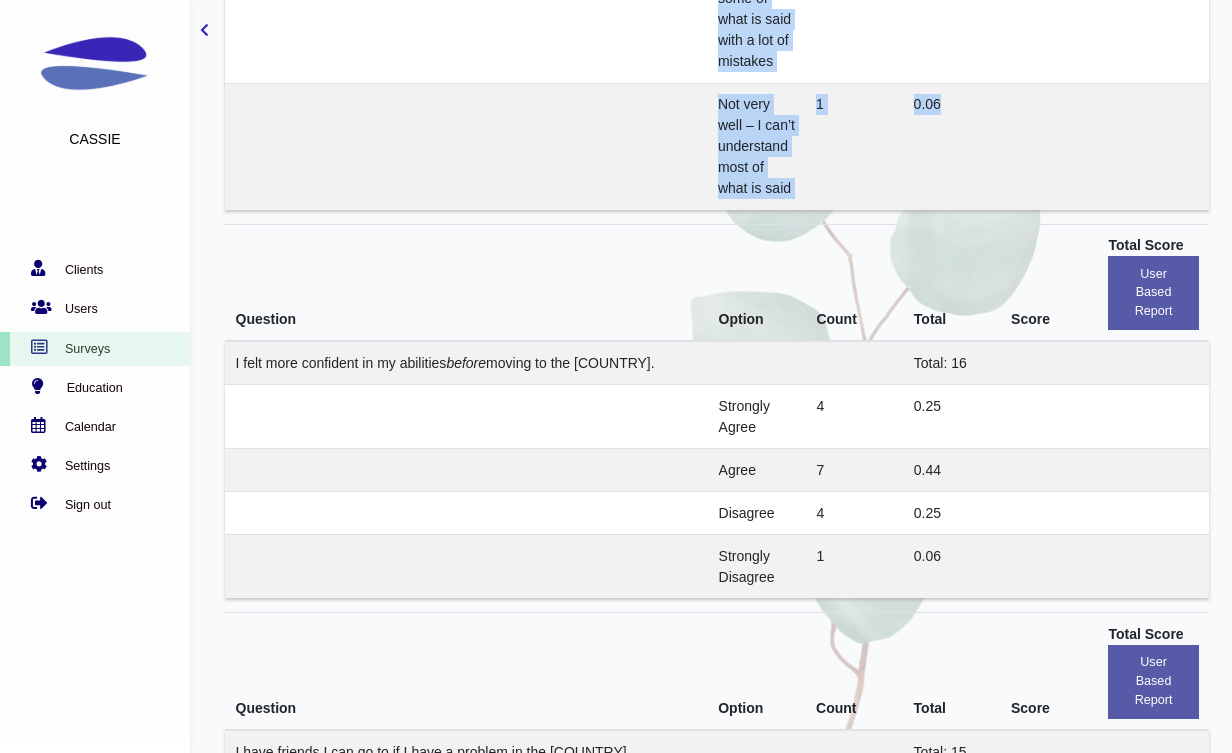 drag, startPoint x: 720, startPoint y: 415, endPoint x: 937, endPoint y: 196, distance: 308.3018 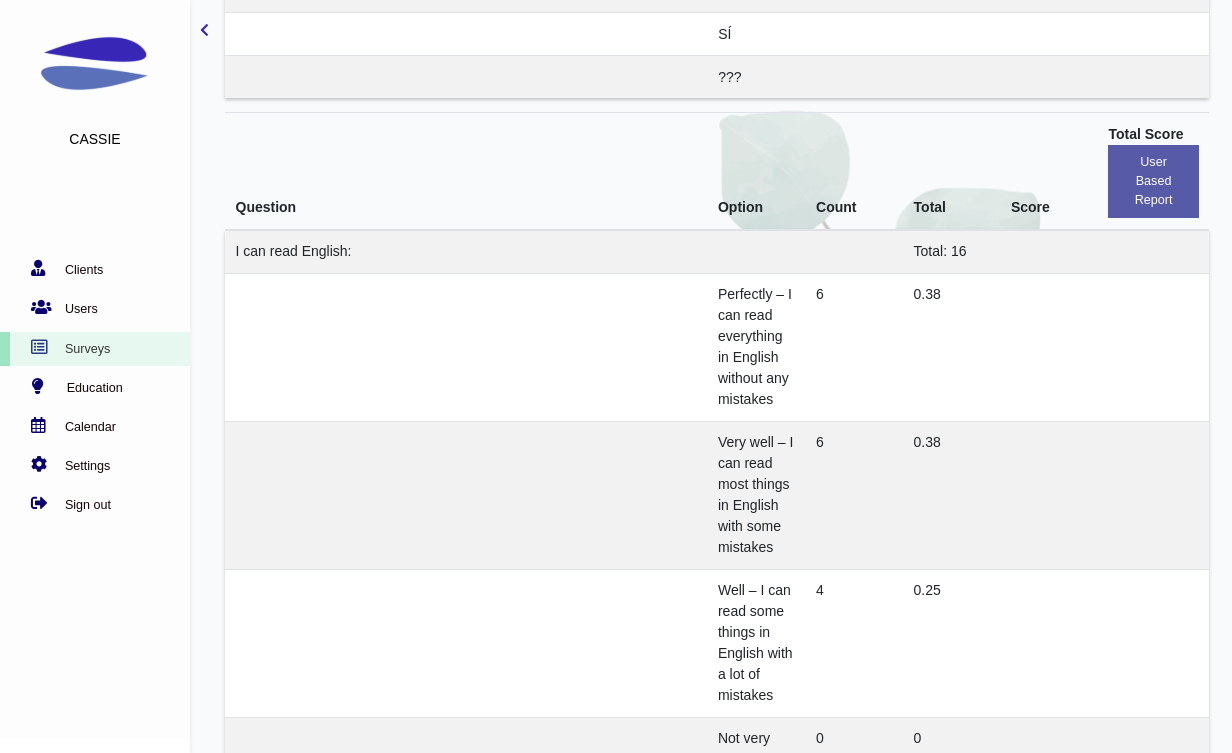 scroll, scrollTop: 607, scrollLeft: 0, axis: vertical 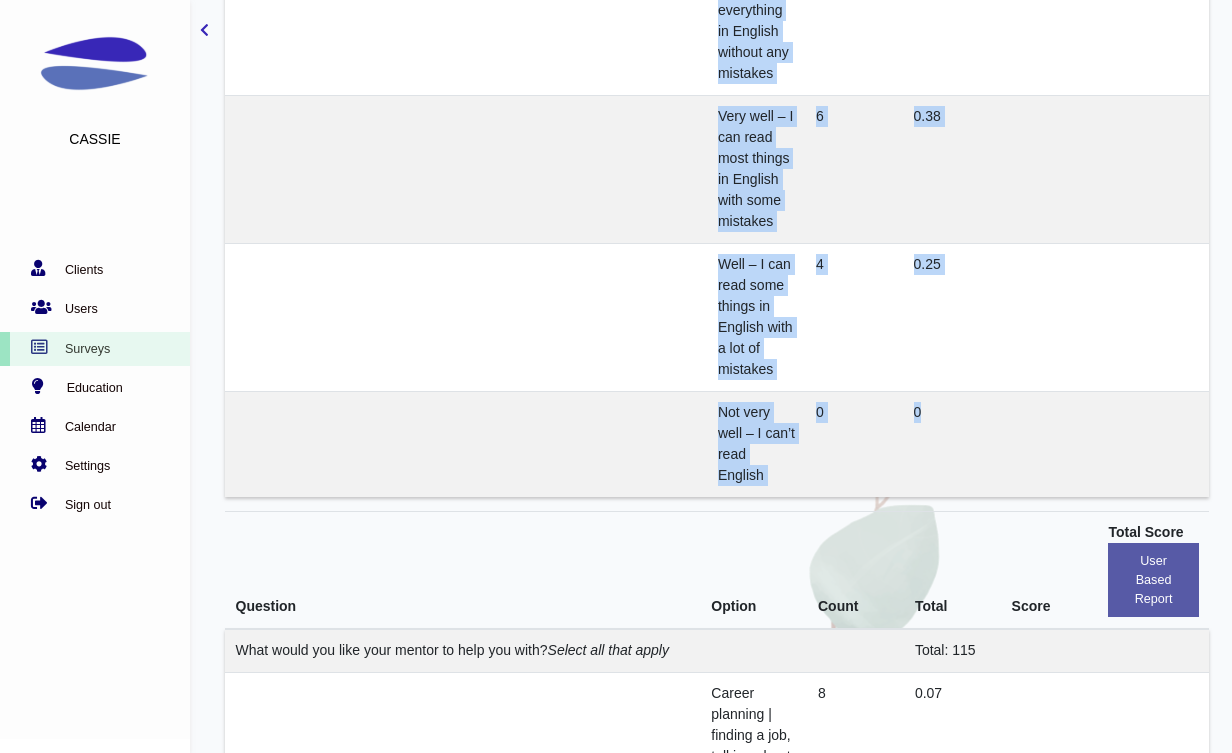 drag, startPoint x: 715, startPoint y: 221, endPoint x: 977, endPoint y: 406, distance: 320.73196 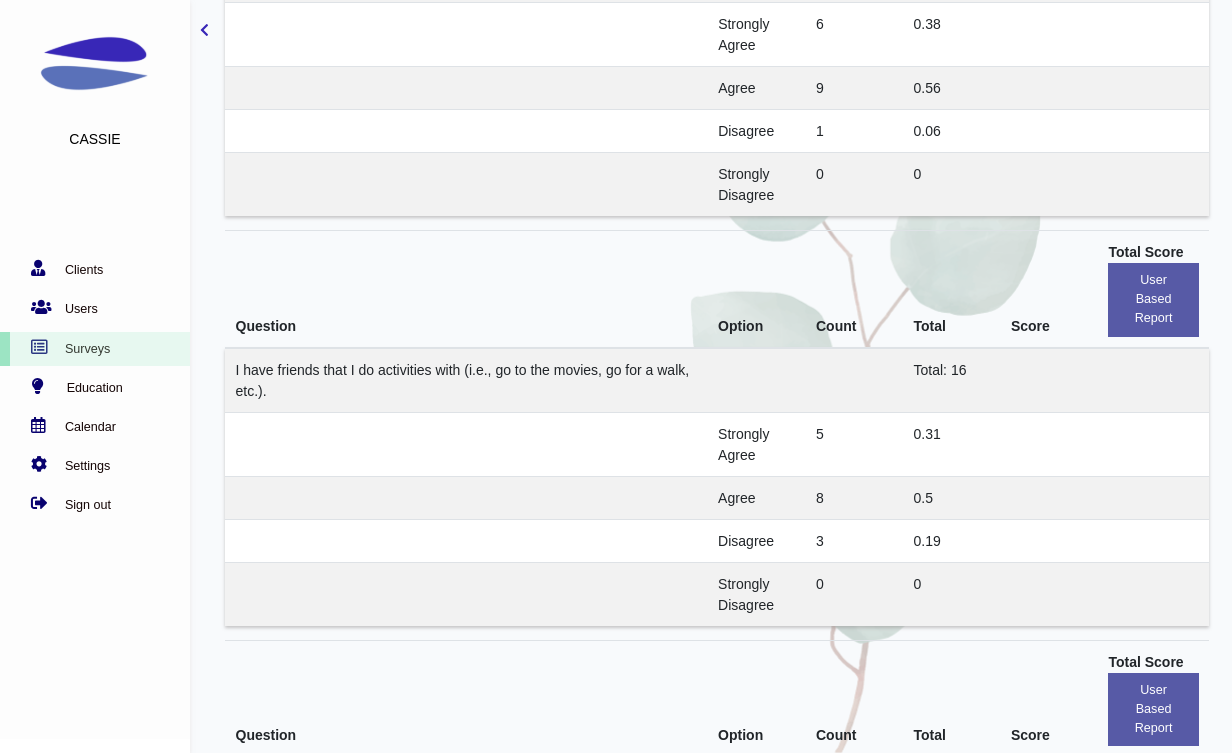 scroll, scrollTop: 0, scrollLeft: 0, axis: both 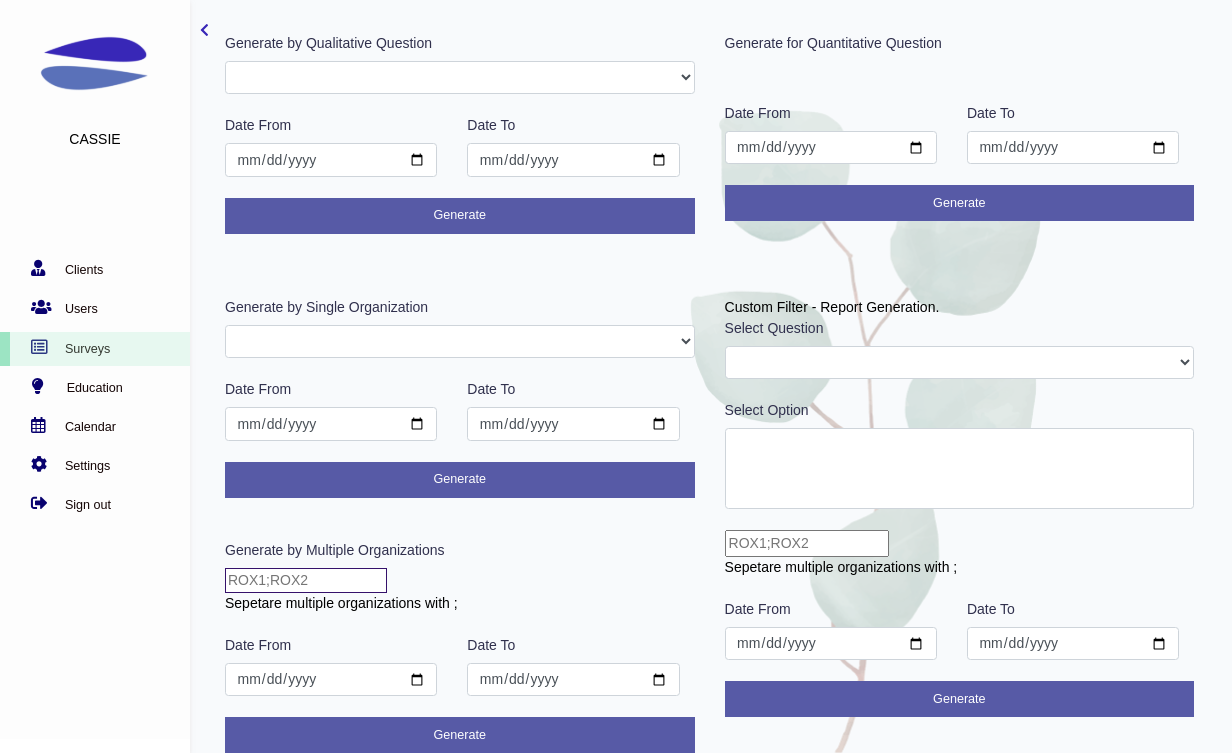click at bounding box center (306, 580) 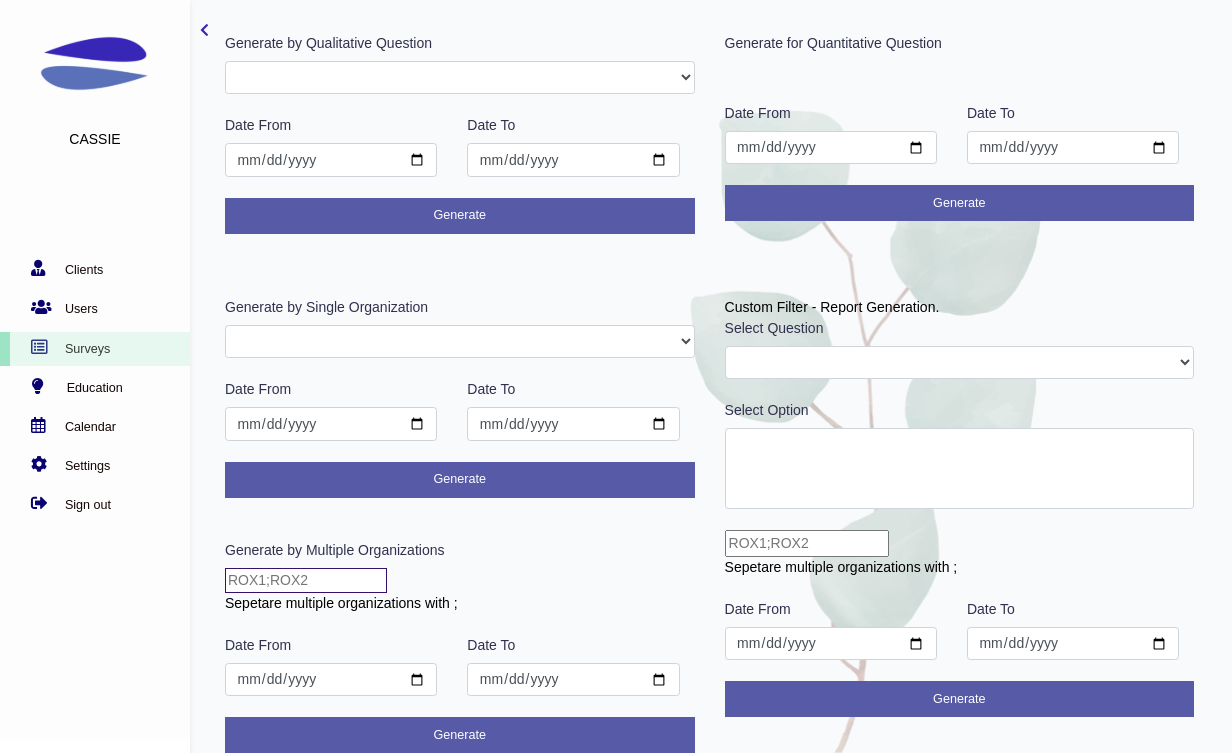 type on "CHIMentee;ATXMentee" 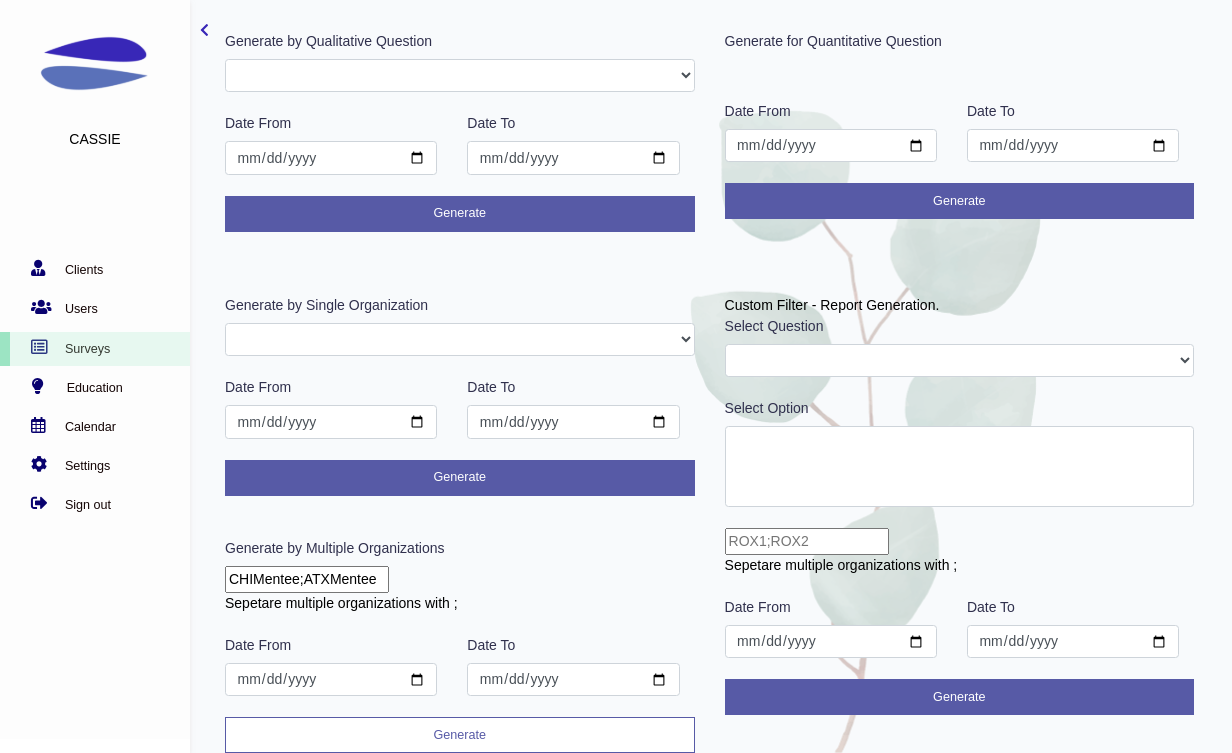 click on "Generate" at bounding box center [460, 735] 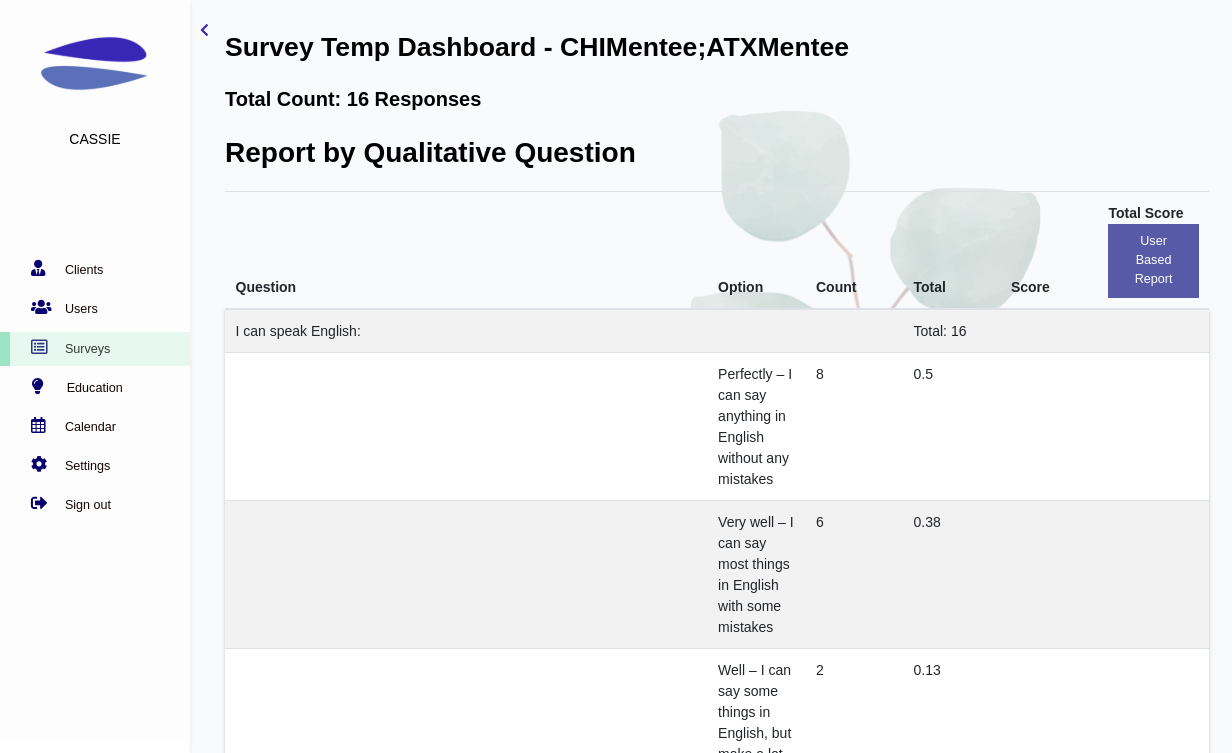 scroll, scrollTop: 0, scrollLeft: 0, axis: both 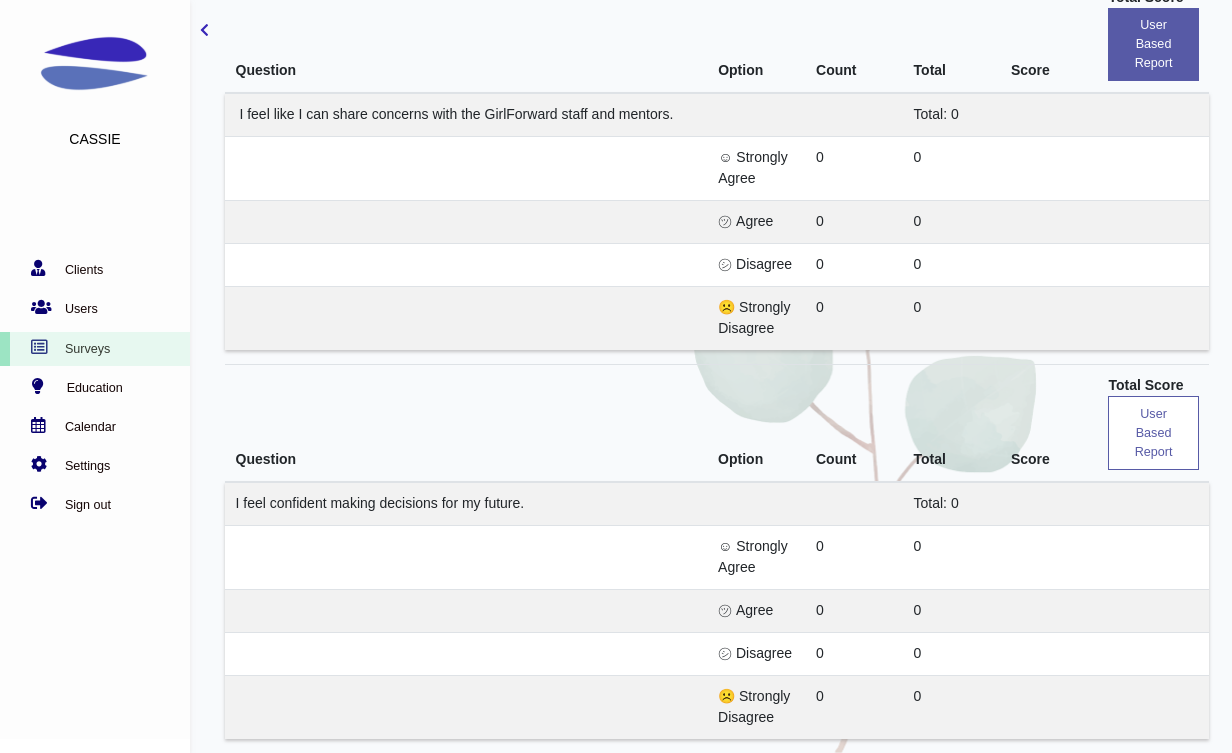 click on "user based report" at bounding box center (1153, 433) 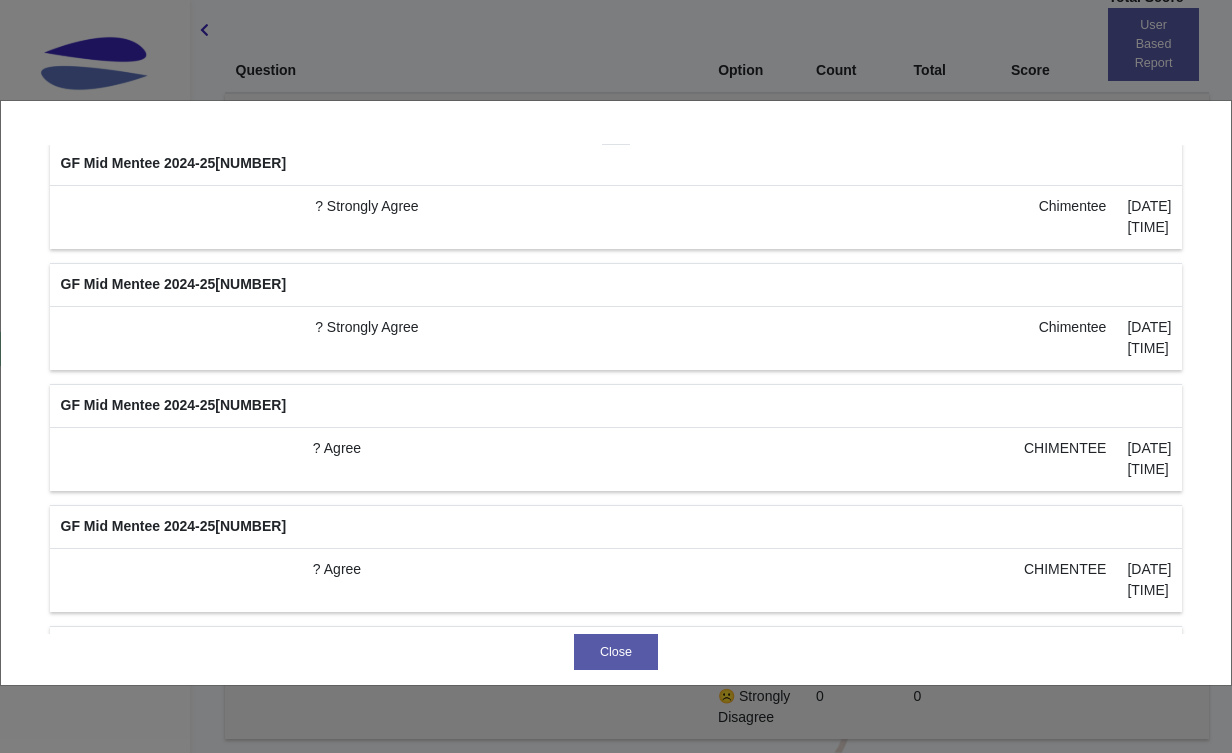 scroll, scrollTop: 0, scrollLeft: 0, axis: both 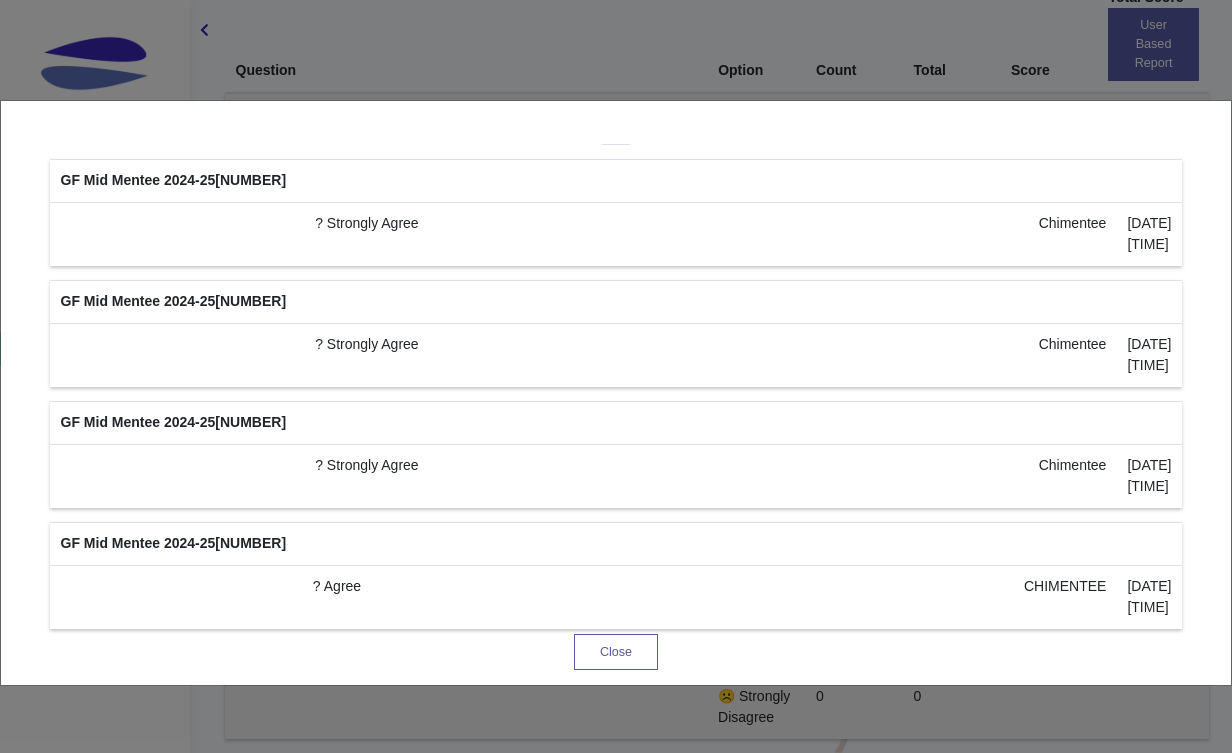 click on "Close" at bounding box center (616, 652) 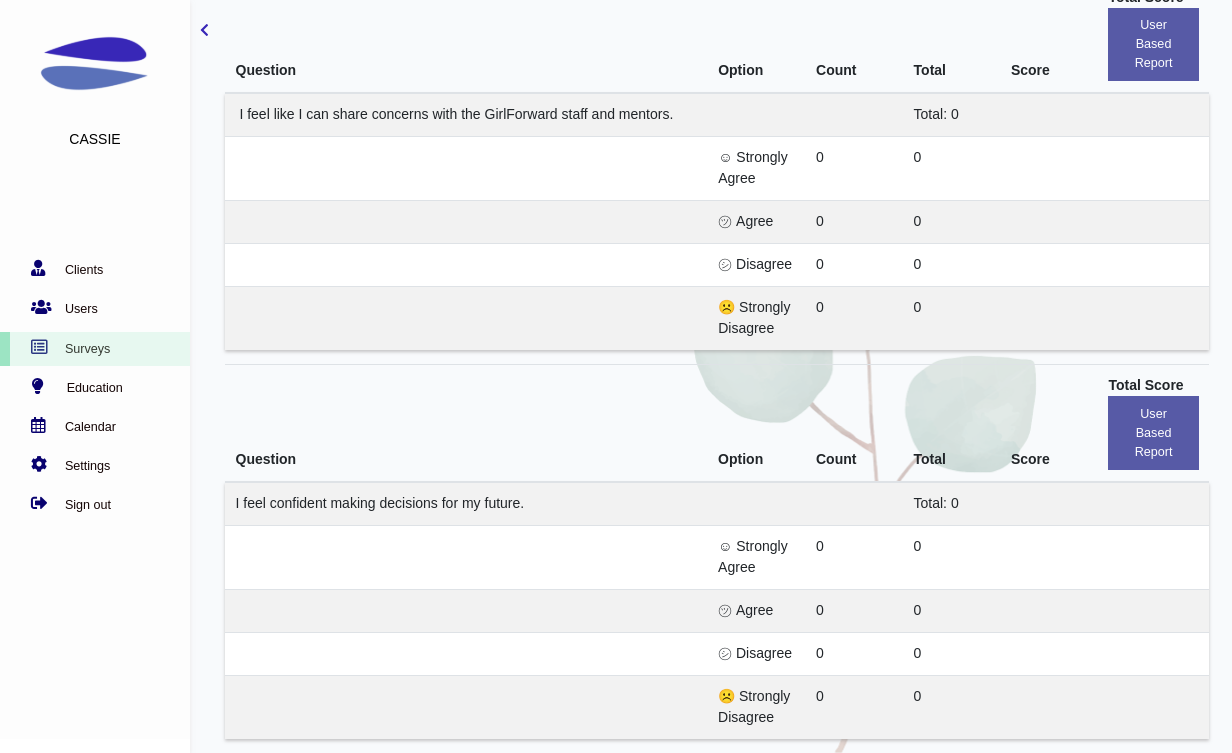 scroll, scrollTop: 9604, scrollLeft: 0, axis: vertical 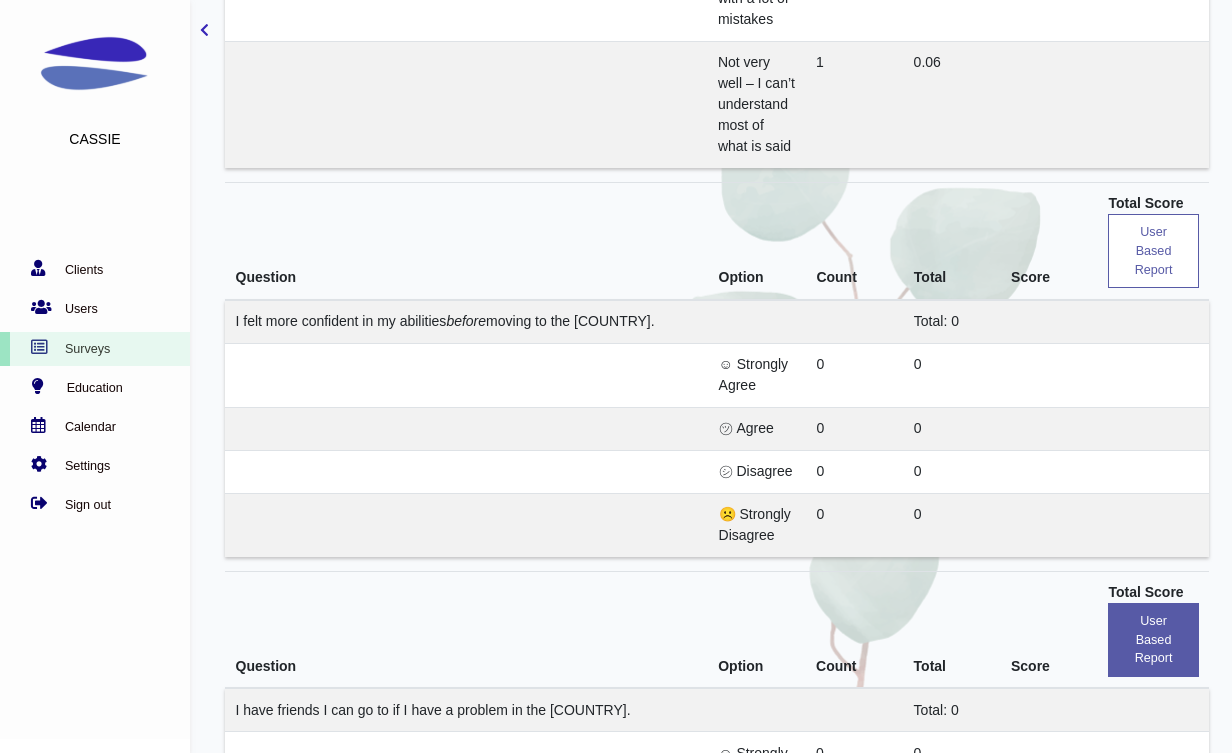 click on "user based report" at bounding box center [1153, 251] 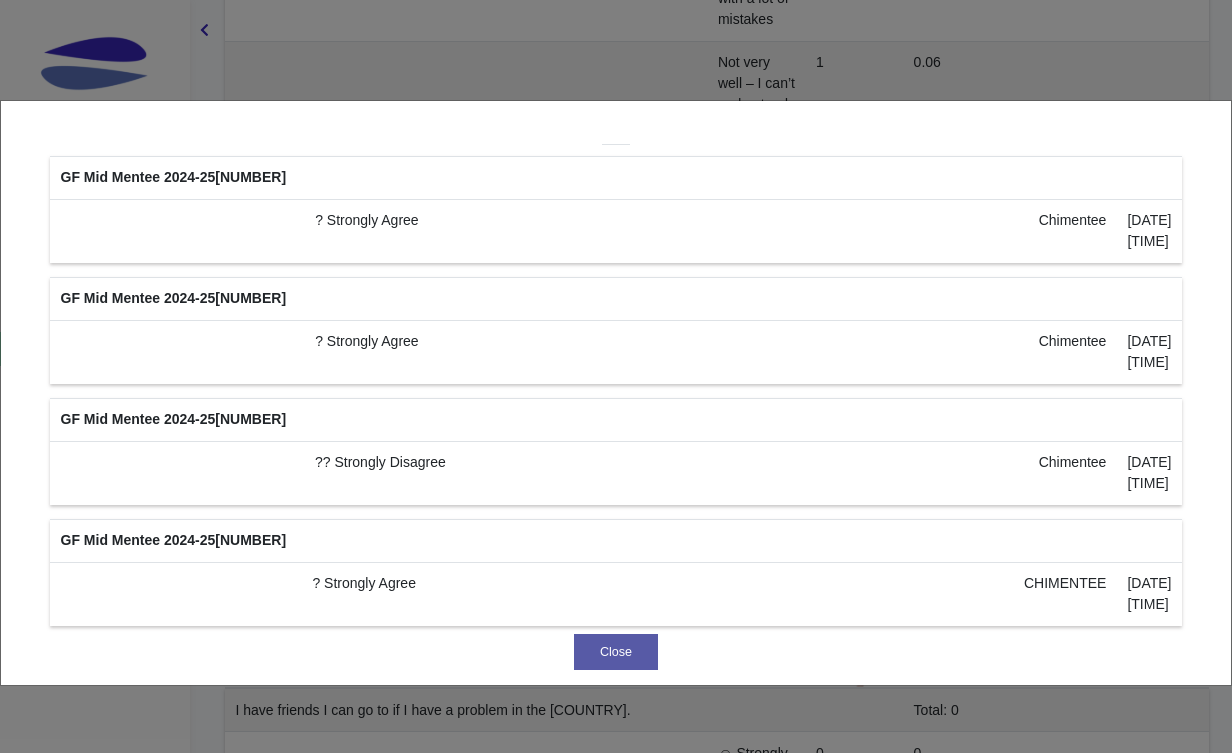 scroll, scrollTop: 0, scrollLeft: 0, axis: both 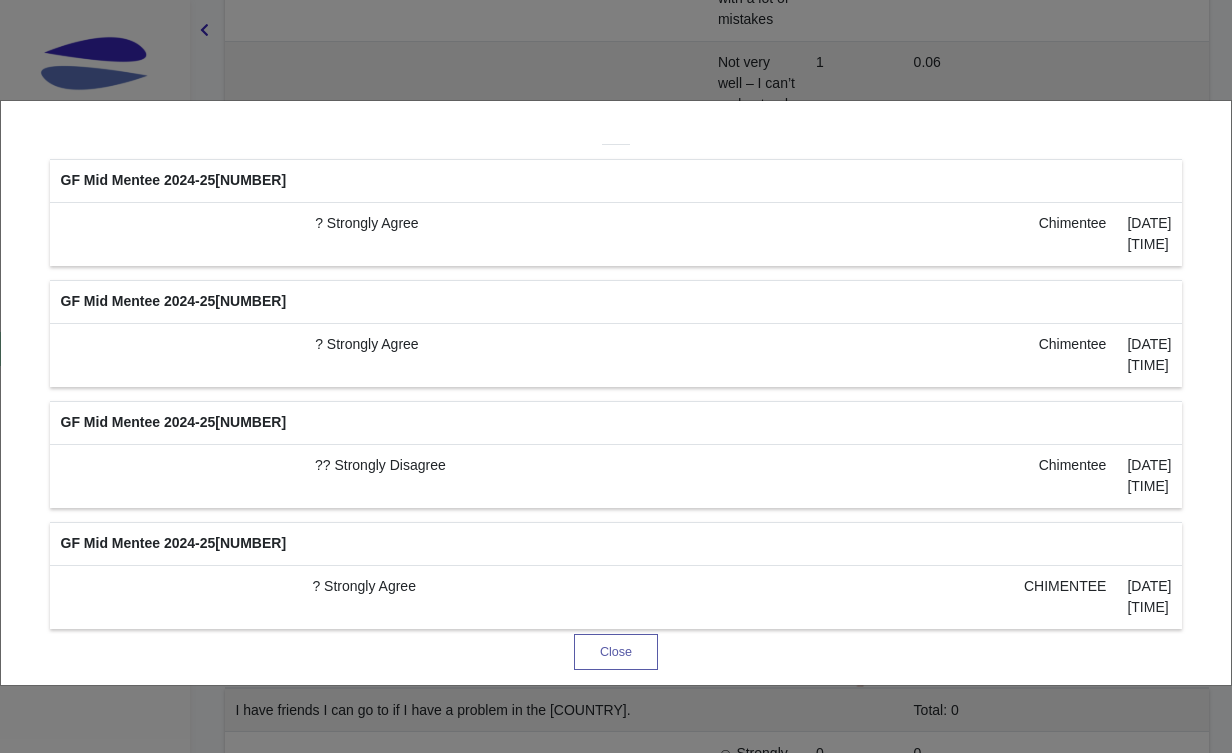 click on "Close" at bounding box center [616, 652] 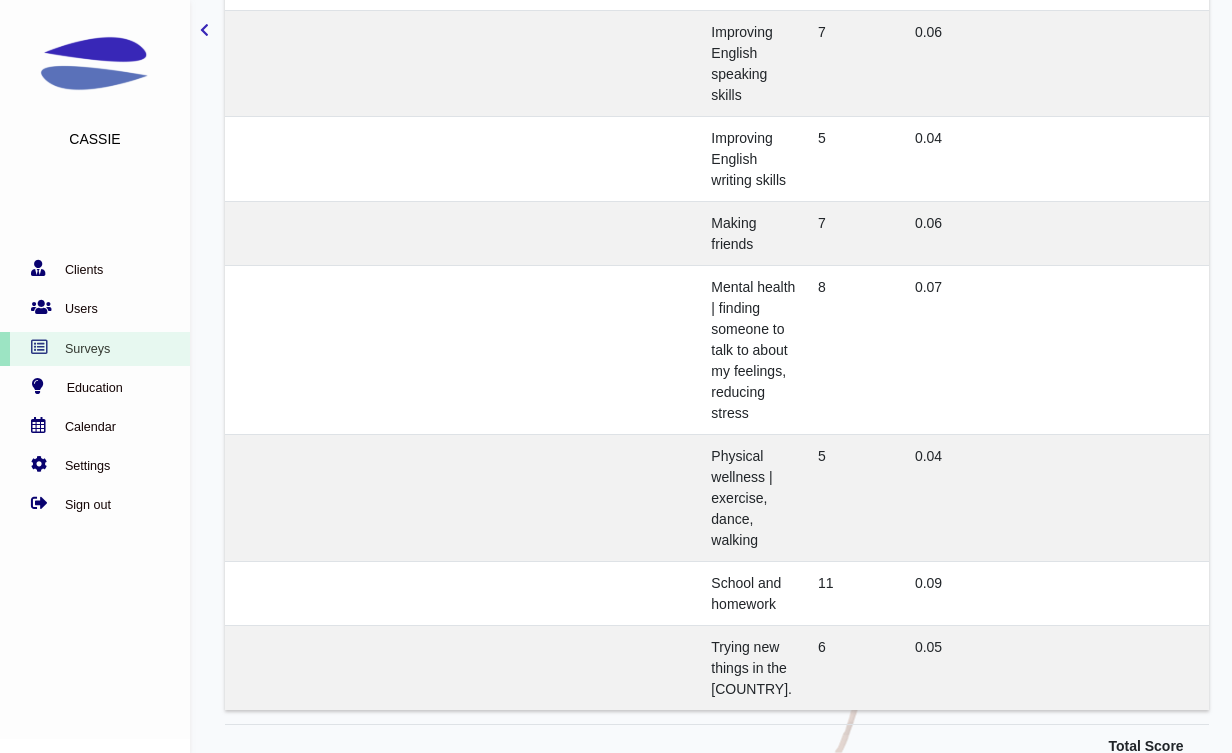 scroll, scrollTop: 11035, scrollLeft: 0, axis: vertical 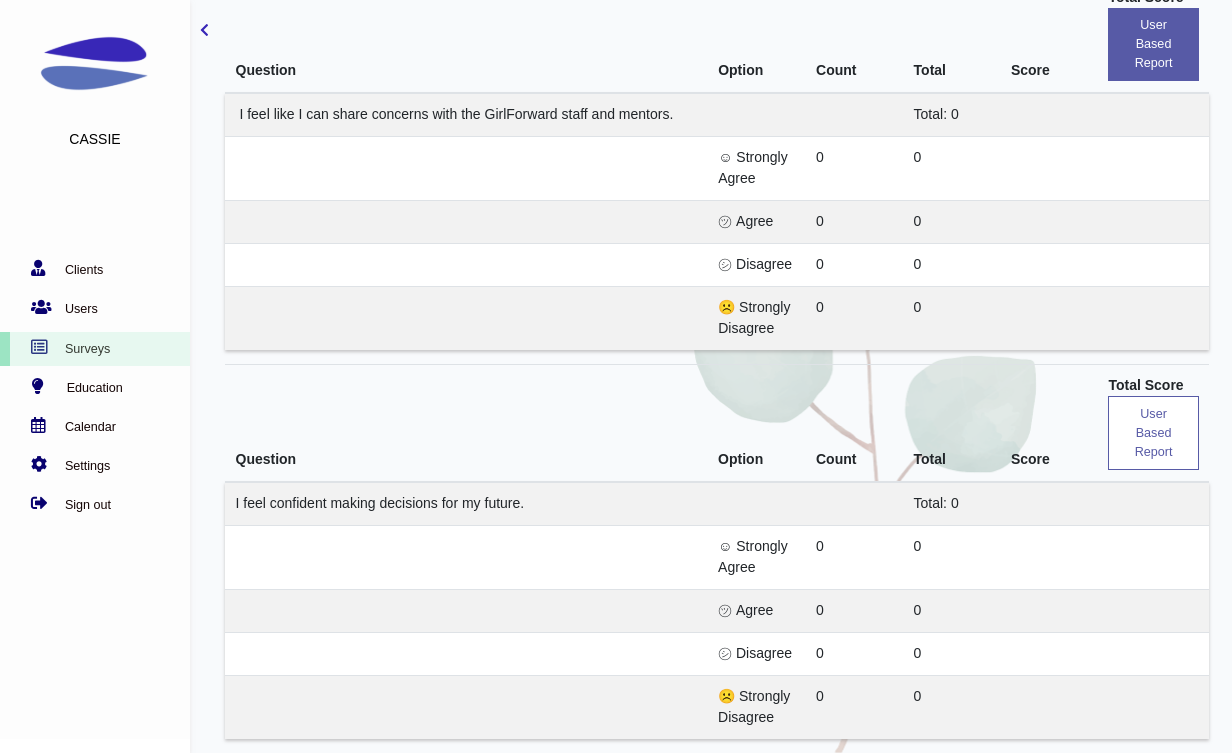 click on "user based report" at bounding box center [1153, 433] 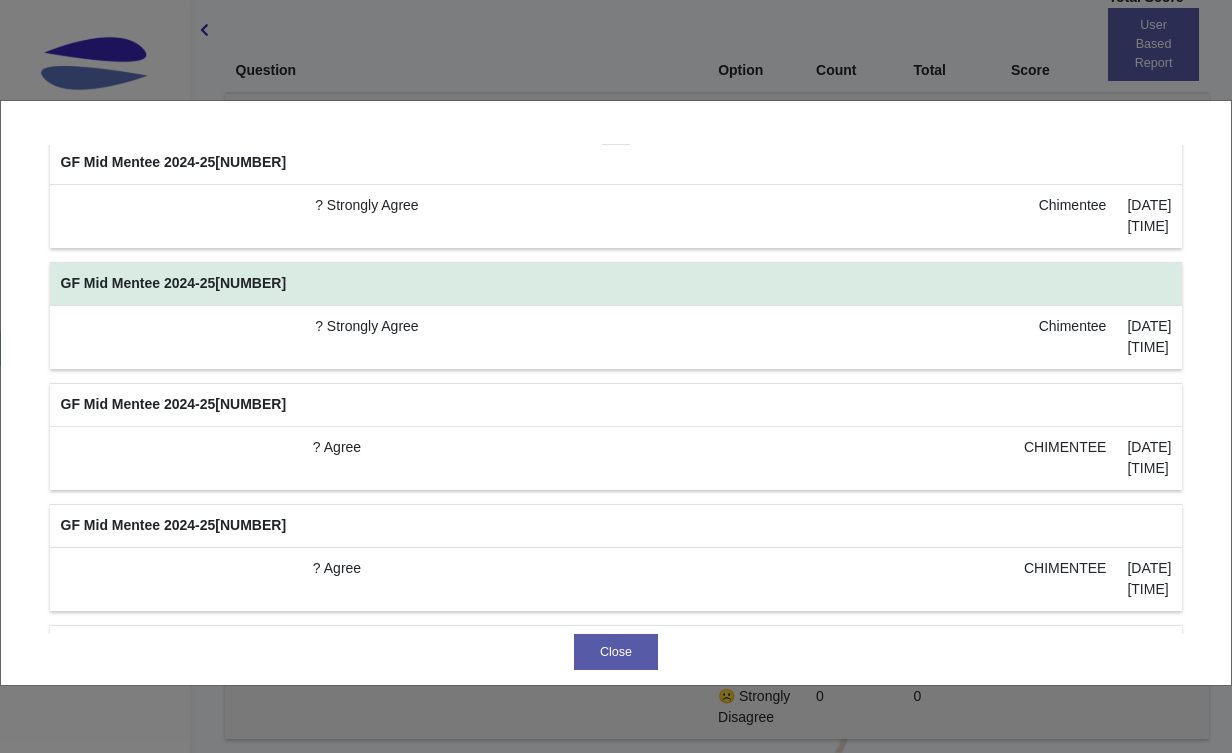 scroll, scrollTop: 0, scrollLeft: 0, axis: both 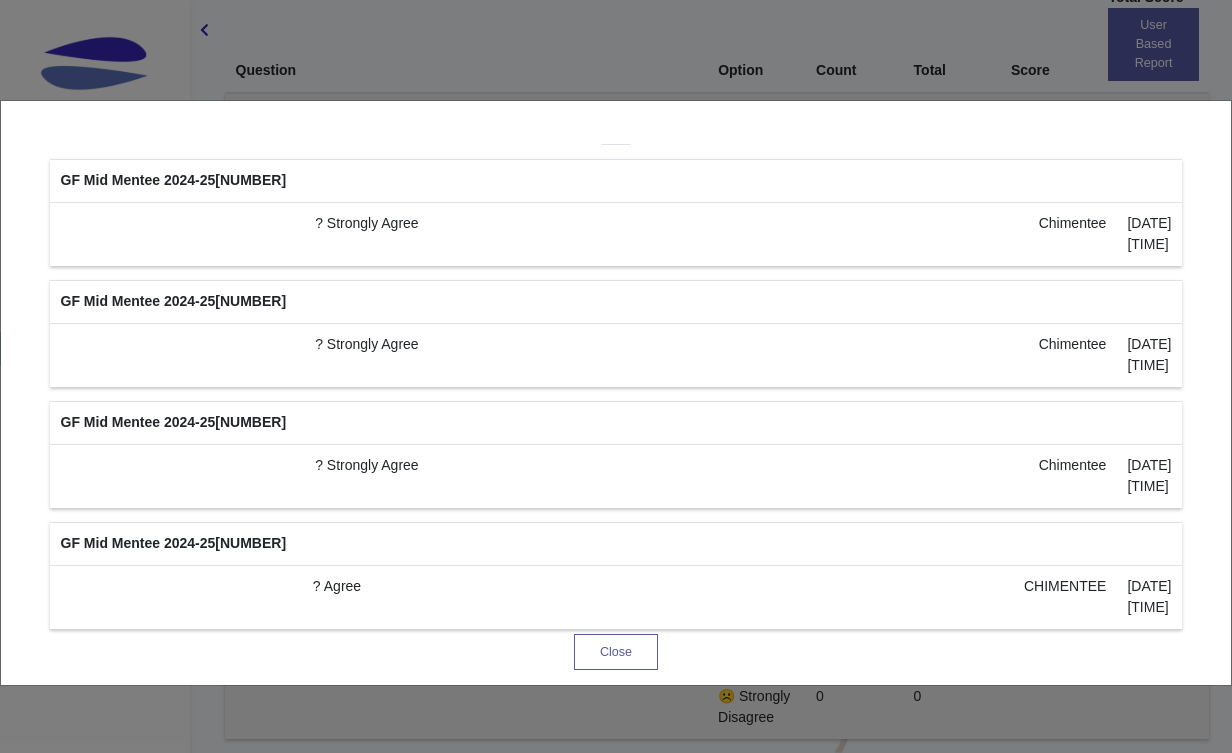 click on "Close" at bounding box center (616, 652) 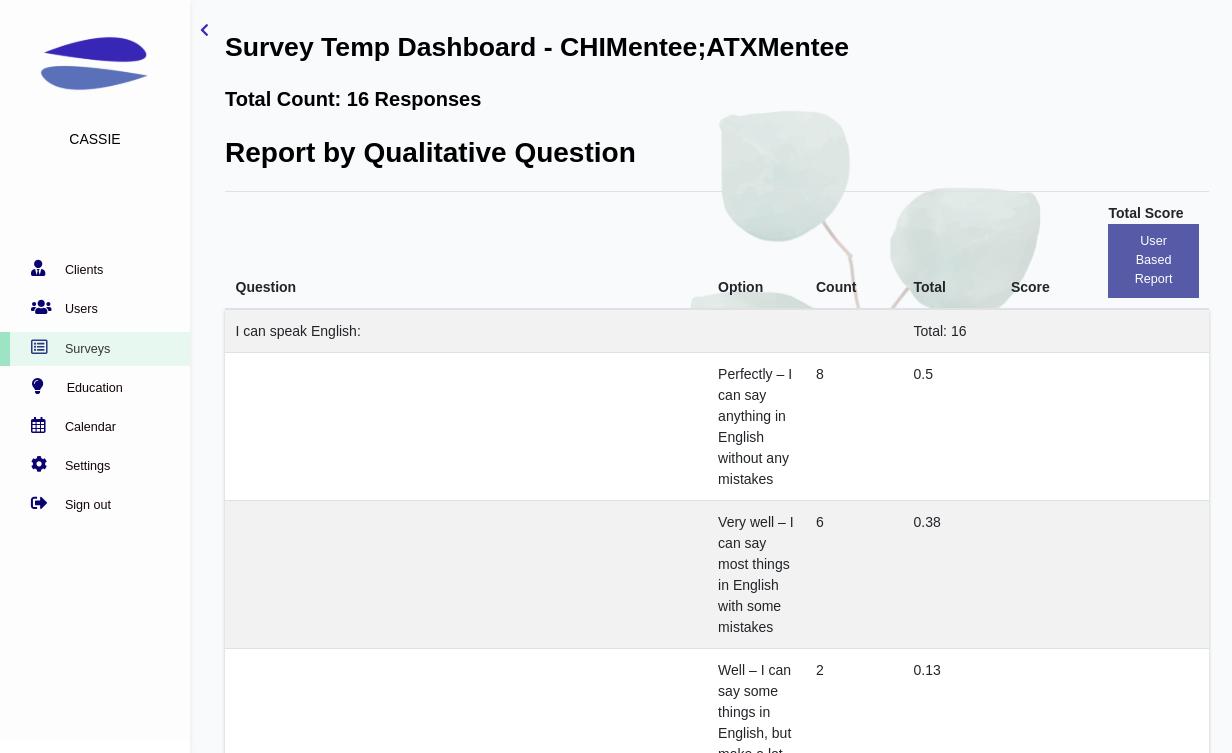 scroll, scrollTop: 147, scrollLeft: 0, axis: vertical 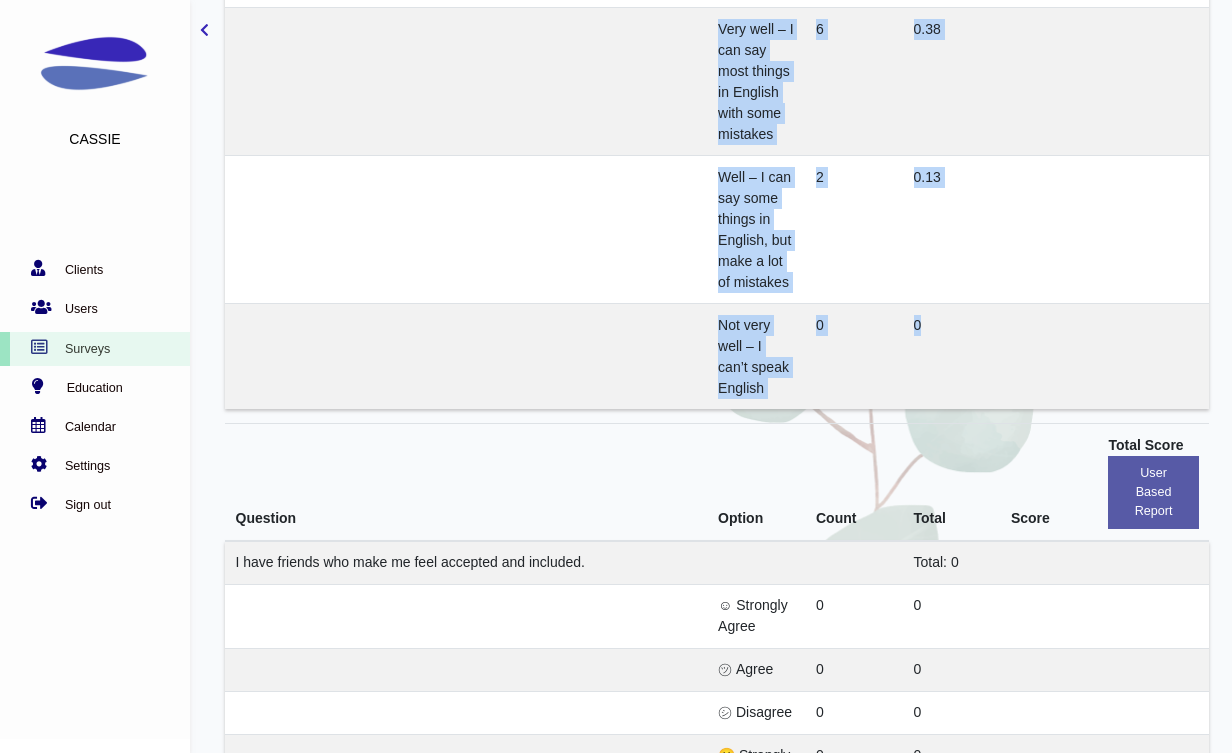 drag, startPoint x: 711, startPoint y: 222, endPoint x: 933, endPoint y: 357, distance: 259.82495 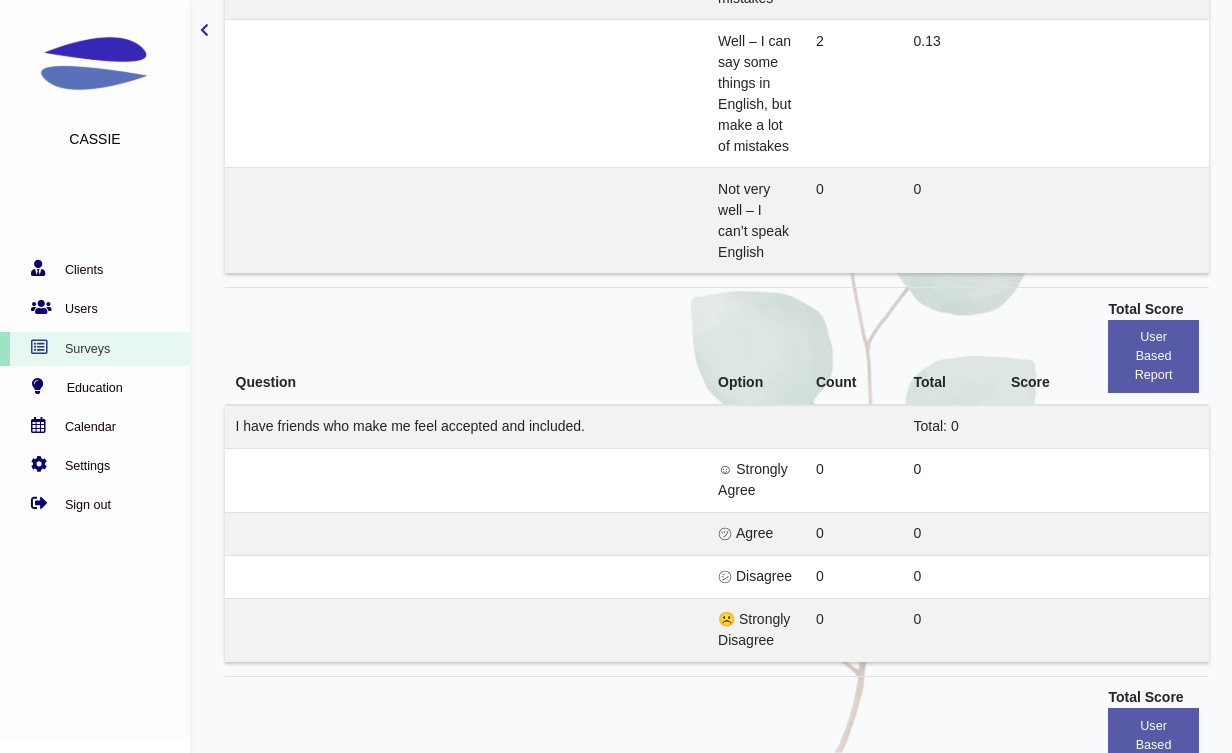 scroll, scrollTop: 712, scrollLeft: 0, axis: vertical 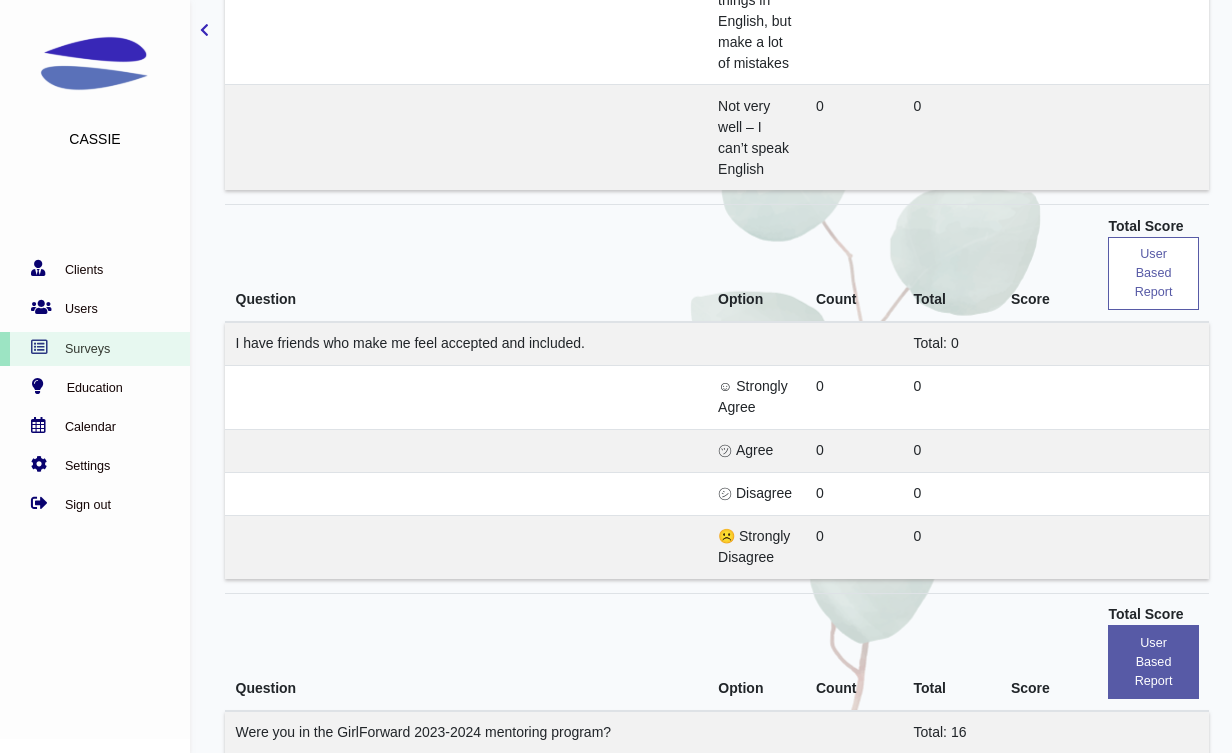 click on "user based report" at bounding box center (1153, 274) 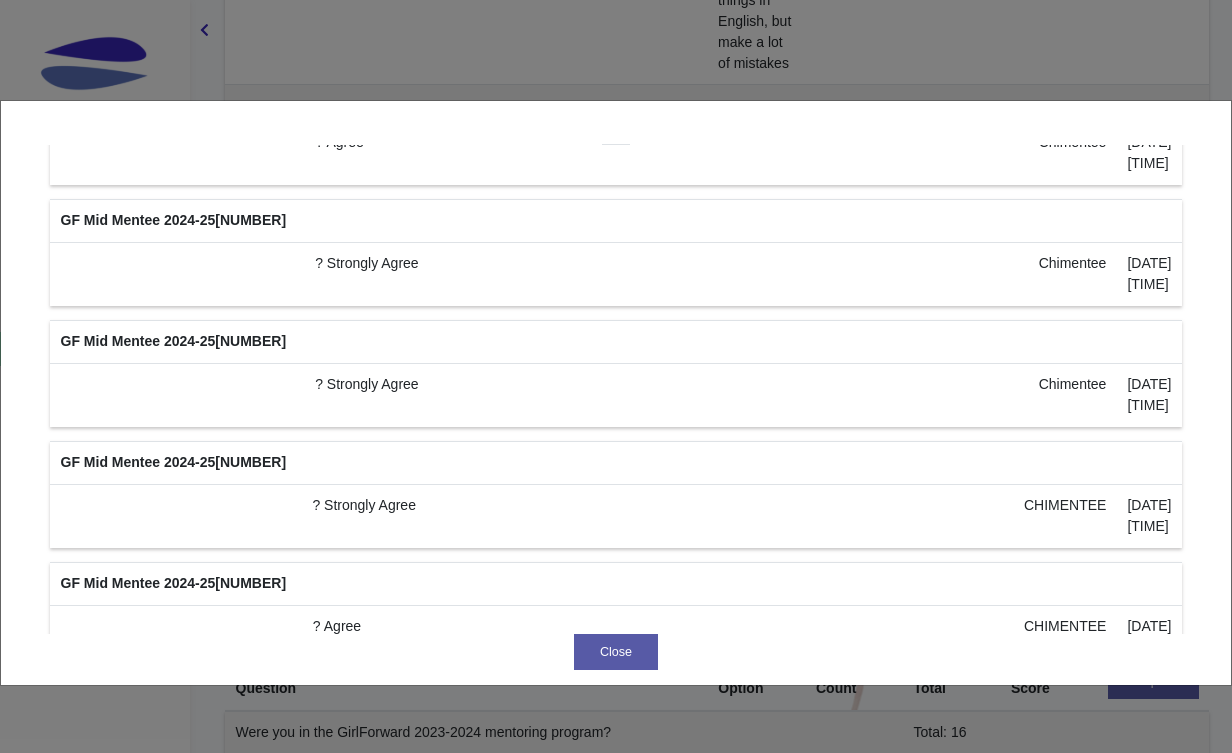 scroll, scrollTop: 0, scrollLeft: 0, axis: both 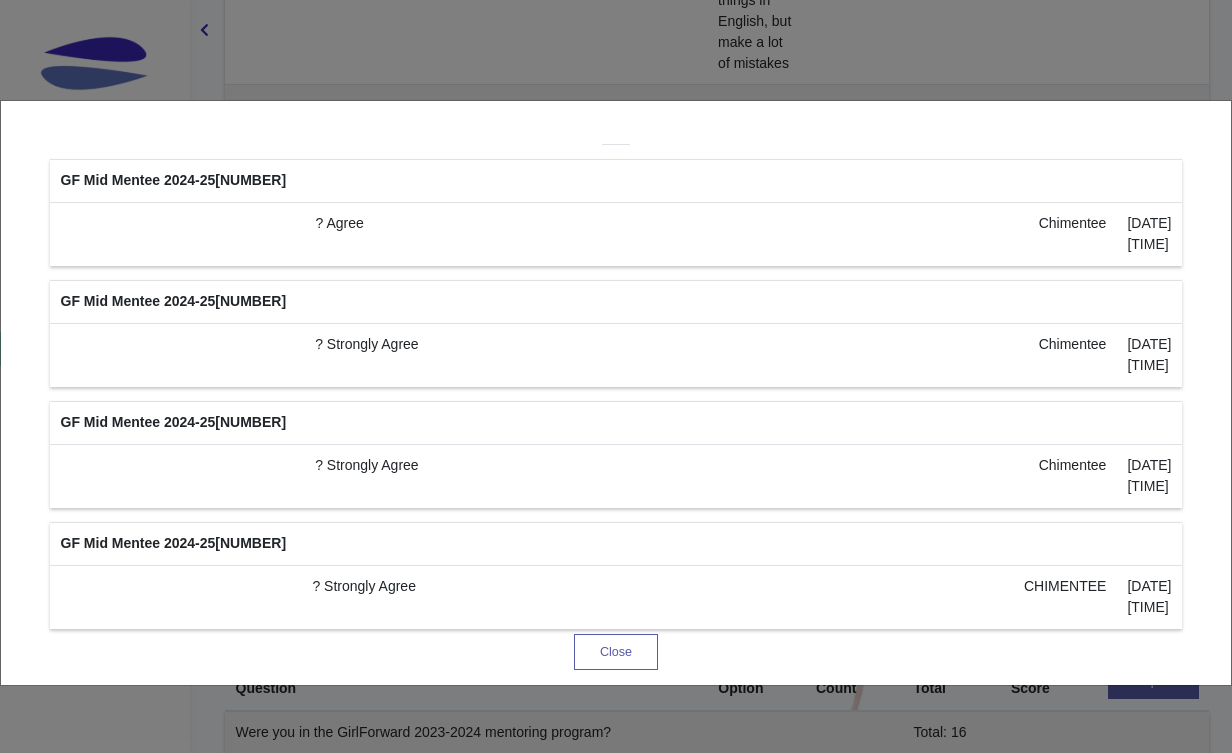click on "Close" at bounding box center [616, 652] 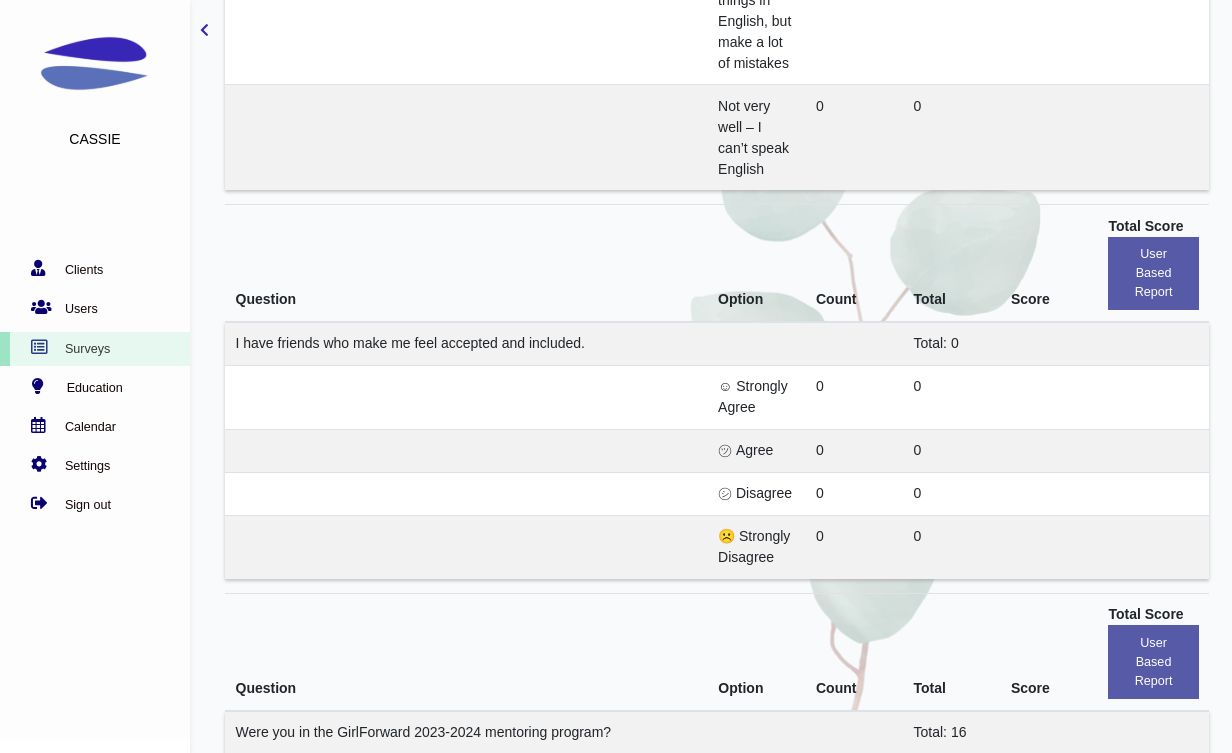 scroll, scrollTop: 4898, scrollLeft: 0, axis: vertical 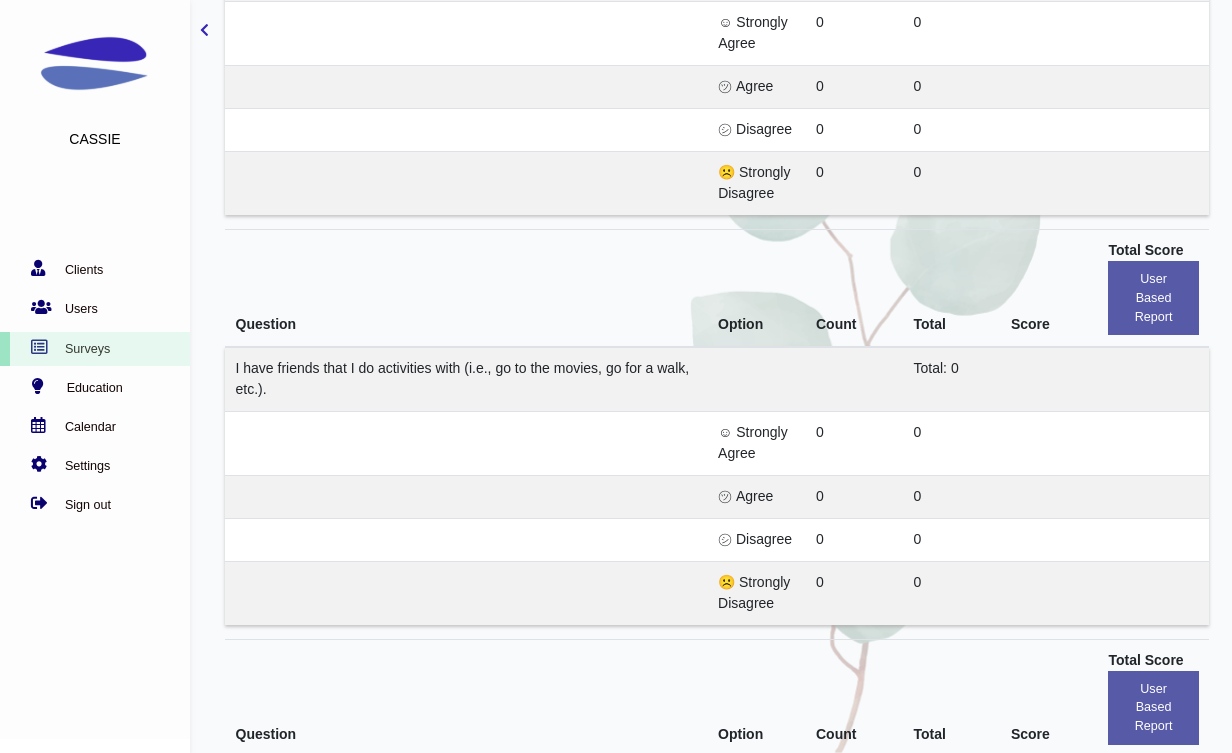 click on "I have friends that I do activities with (i.e., go to the movies, go for a walk, etc.)." at bounding box center (463, 378) 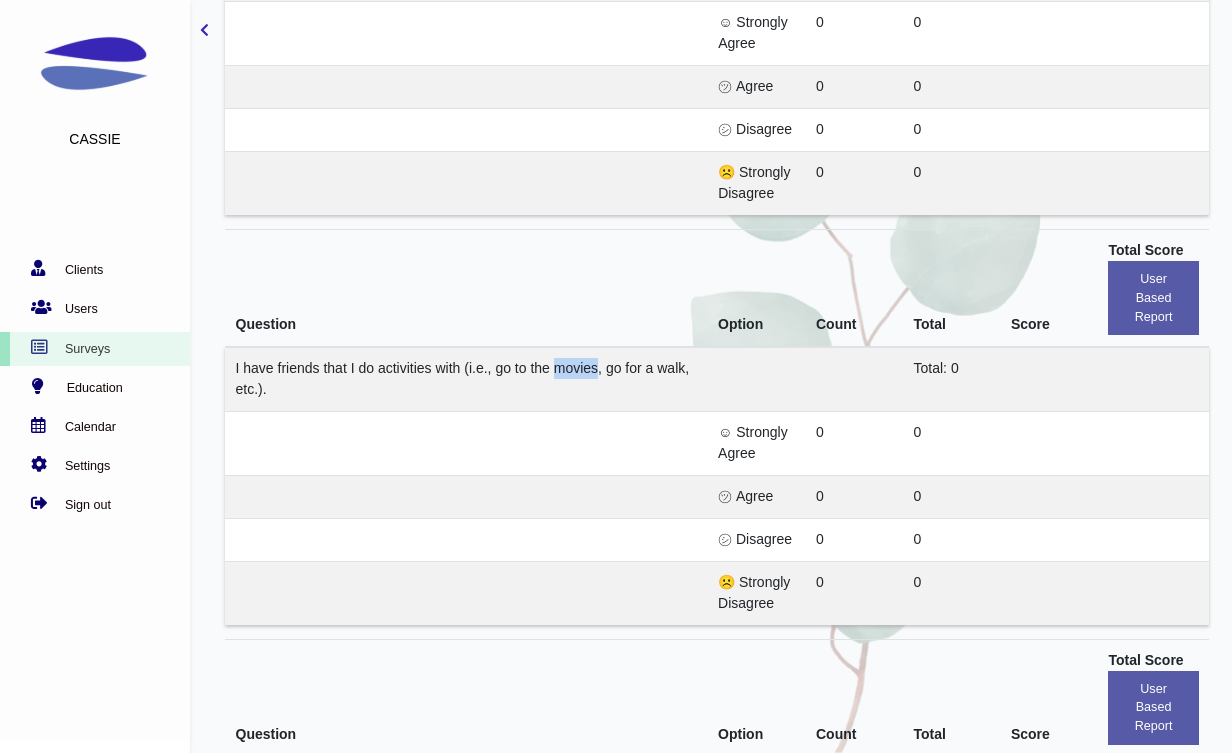 click on "I have friends that I do activities with (i.e., go to the movies, go for a walk, etc.)." at bounding box center (463, 378) 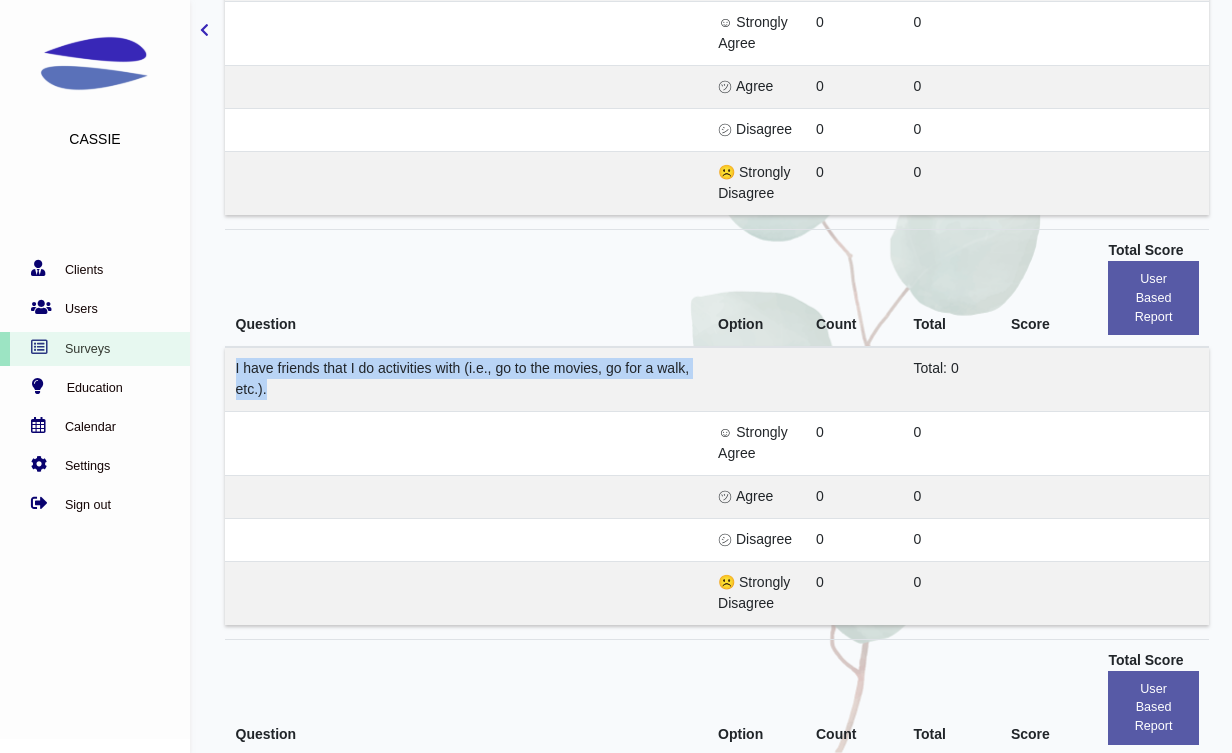 copy on "I have friends that I do activities with (i.e., go to the movies, go for a walk, etc.)." 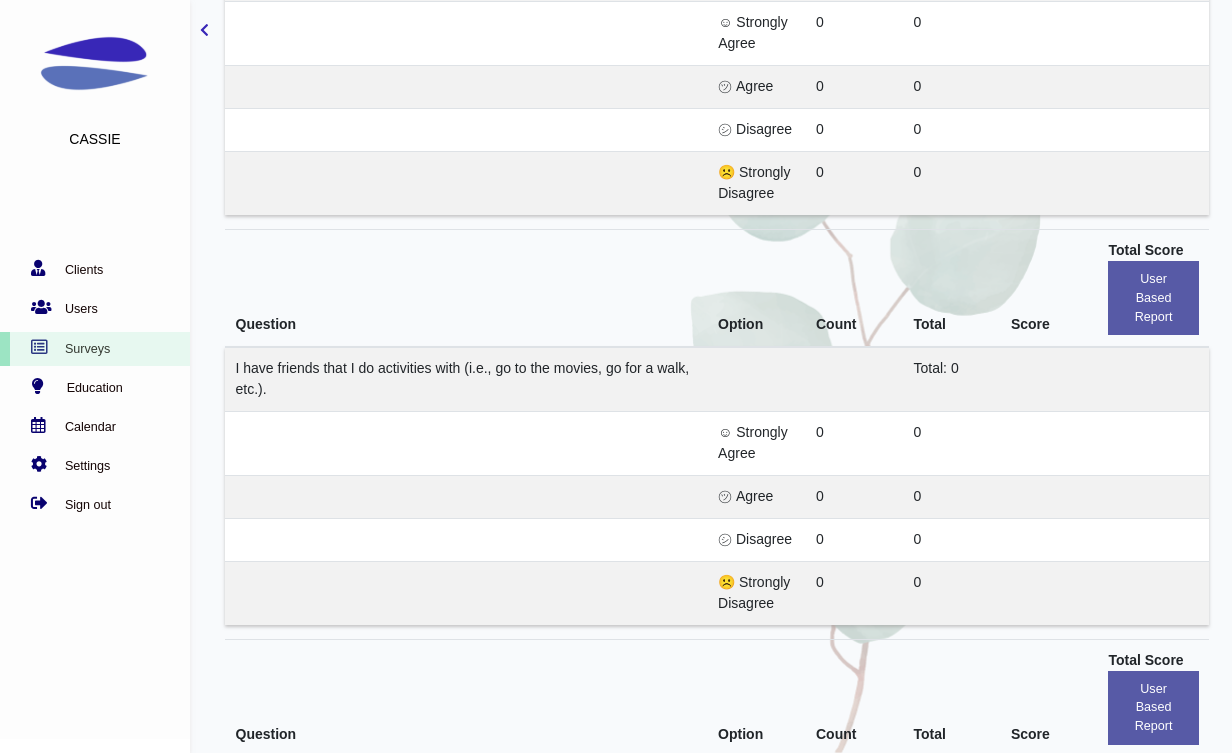 scroll, scrollTop: 9993, scrollLeft: 0, axis: vertical 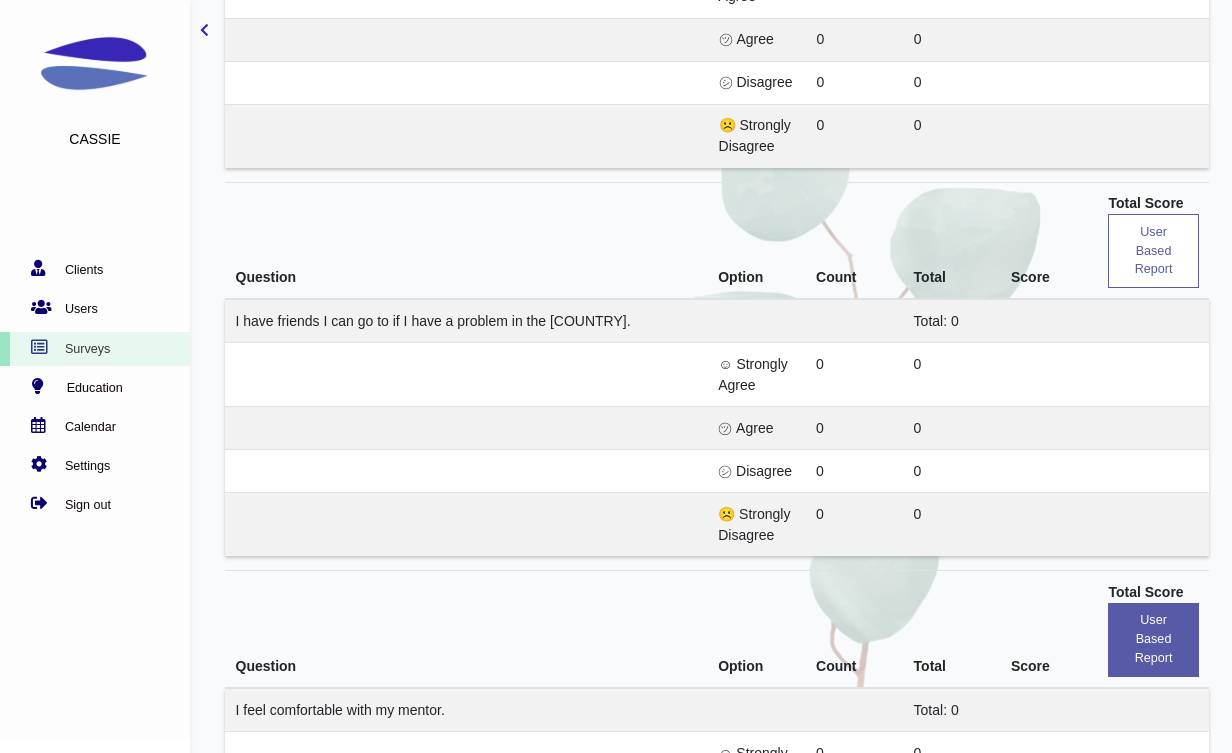 click on "user based report" at bounding box center [1153, 251] 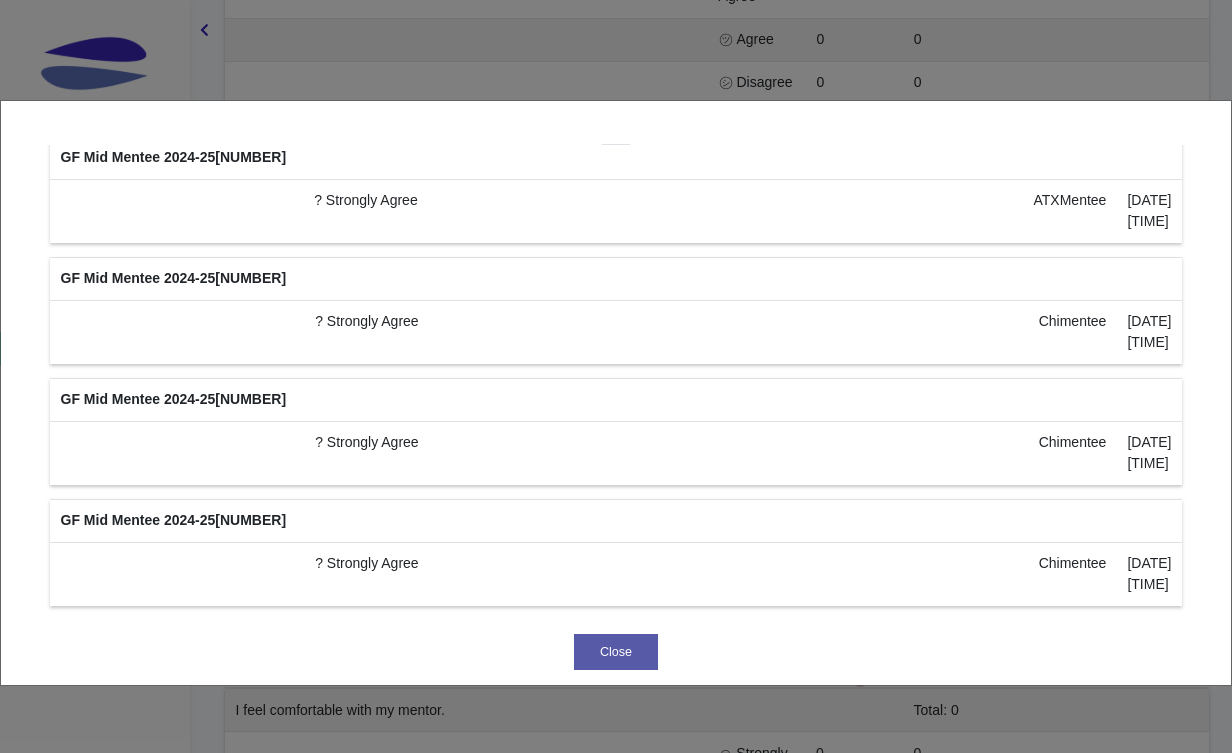 scroll, scrollTop: 2146, scrollLeft: 0, axis: vertical 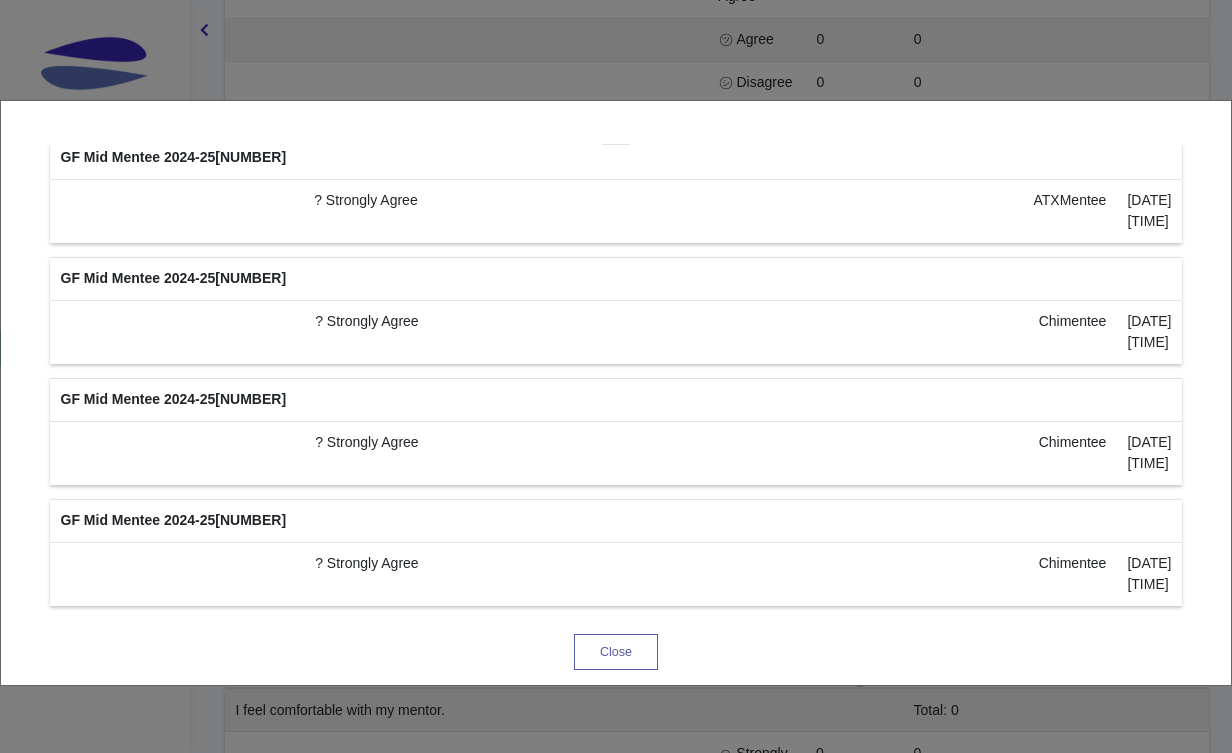 click on "Close" at bounding box center (616, 652) 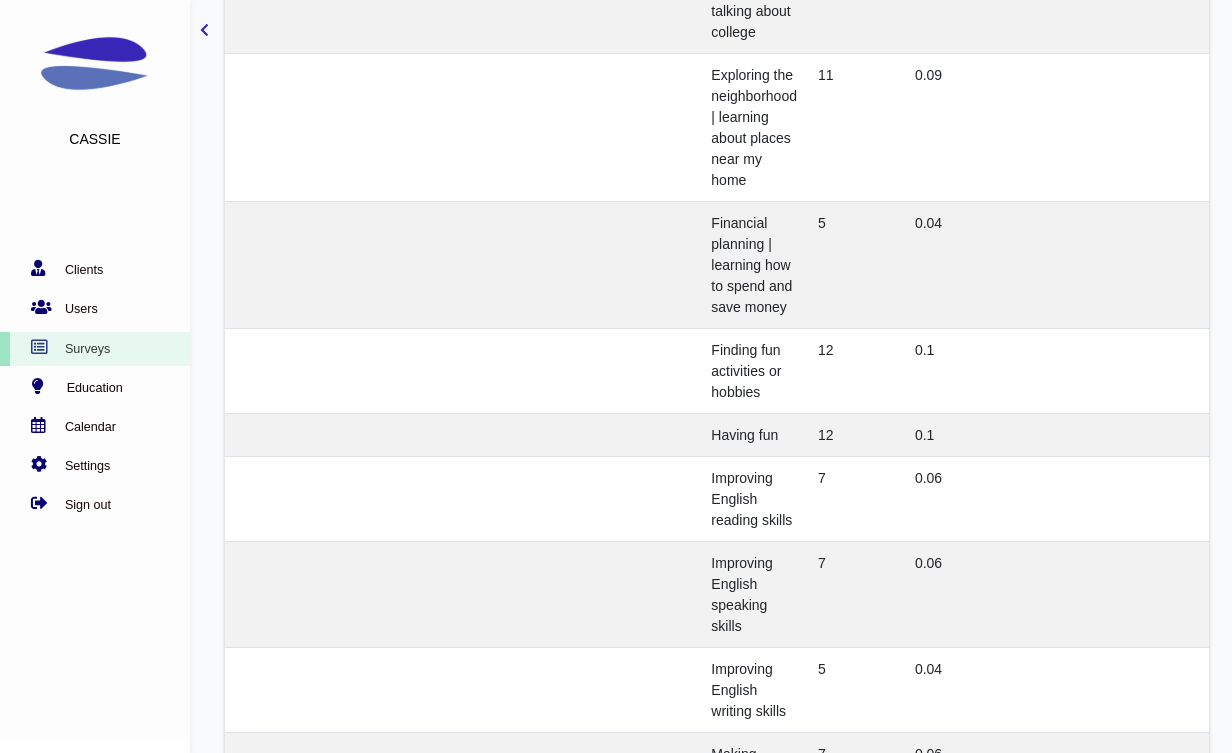 scroll, scrollTop: 4898, scrollLeft: 0, axis: vertical 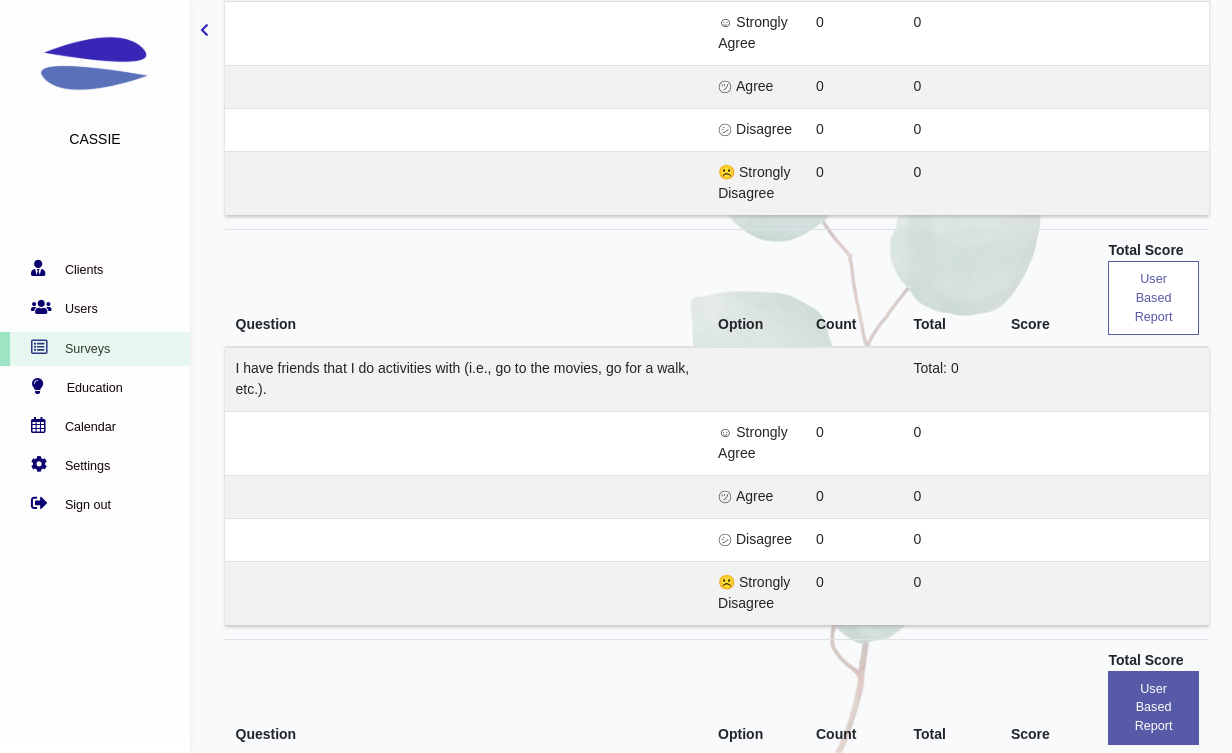 click on "user based report" at bounding box center [1153, 298] 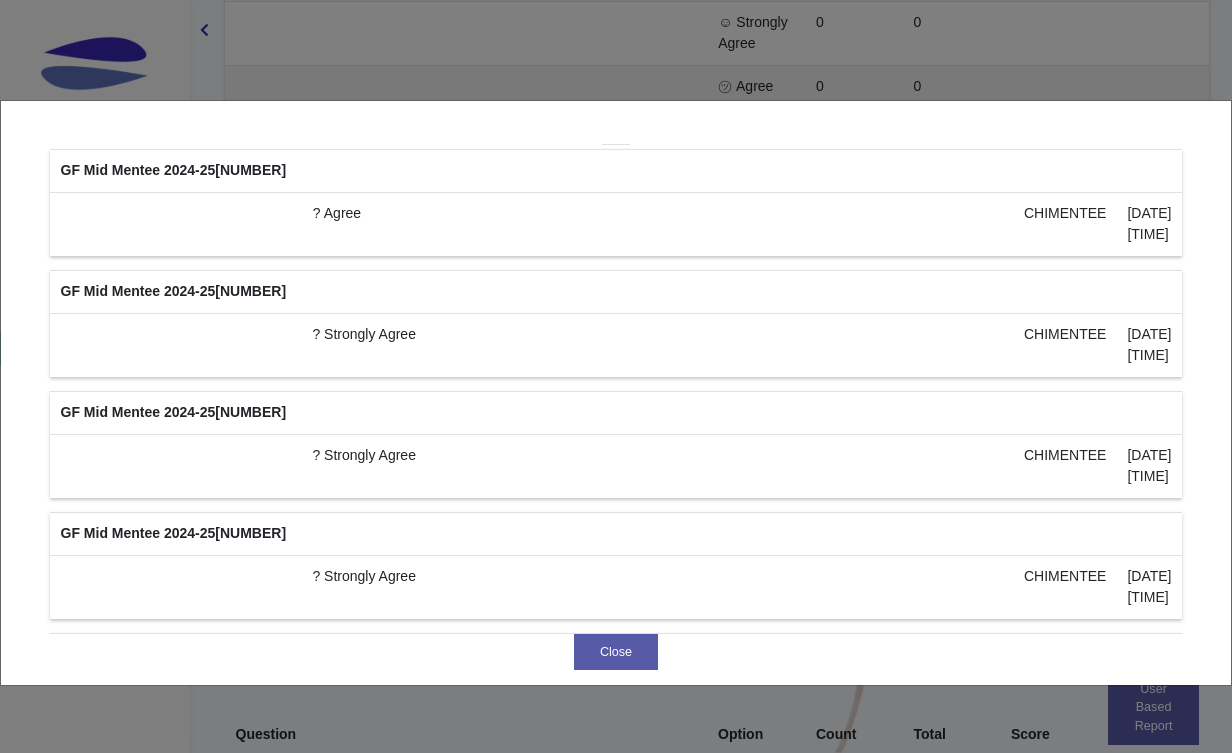 scroll, scrollTop: 364, scrollLeft: 0, axis: vertical 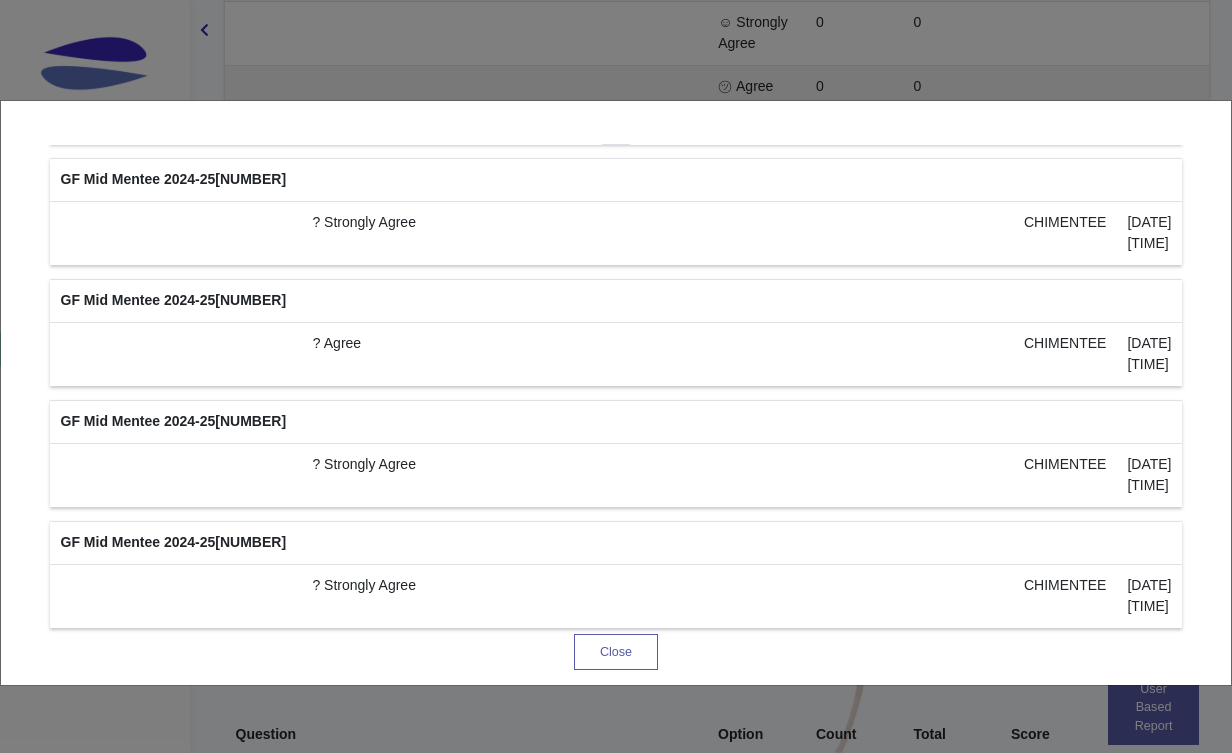 click on "Close" at bounding box center (616, 652) 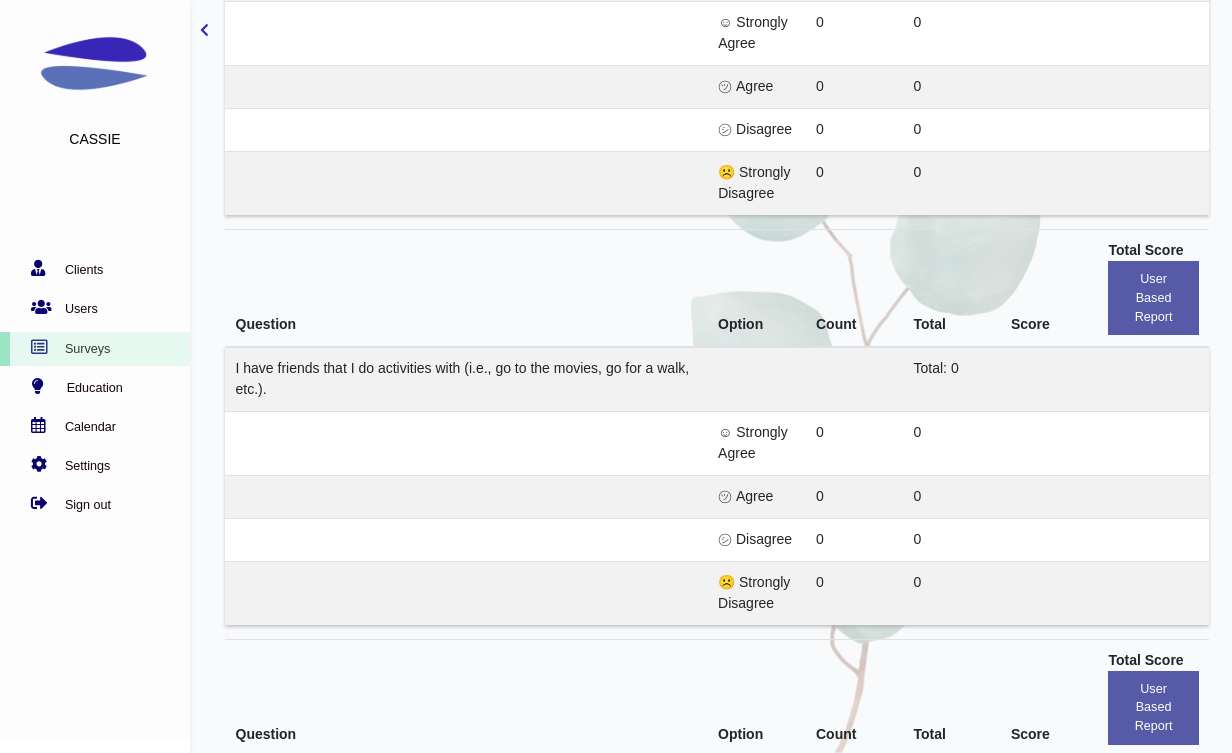 scroll, scrollTop: 1071, scrollLeft: 0, axis: vertical 